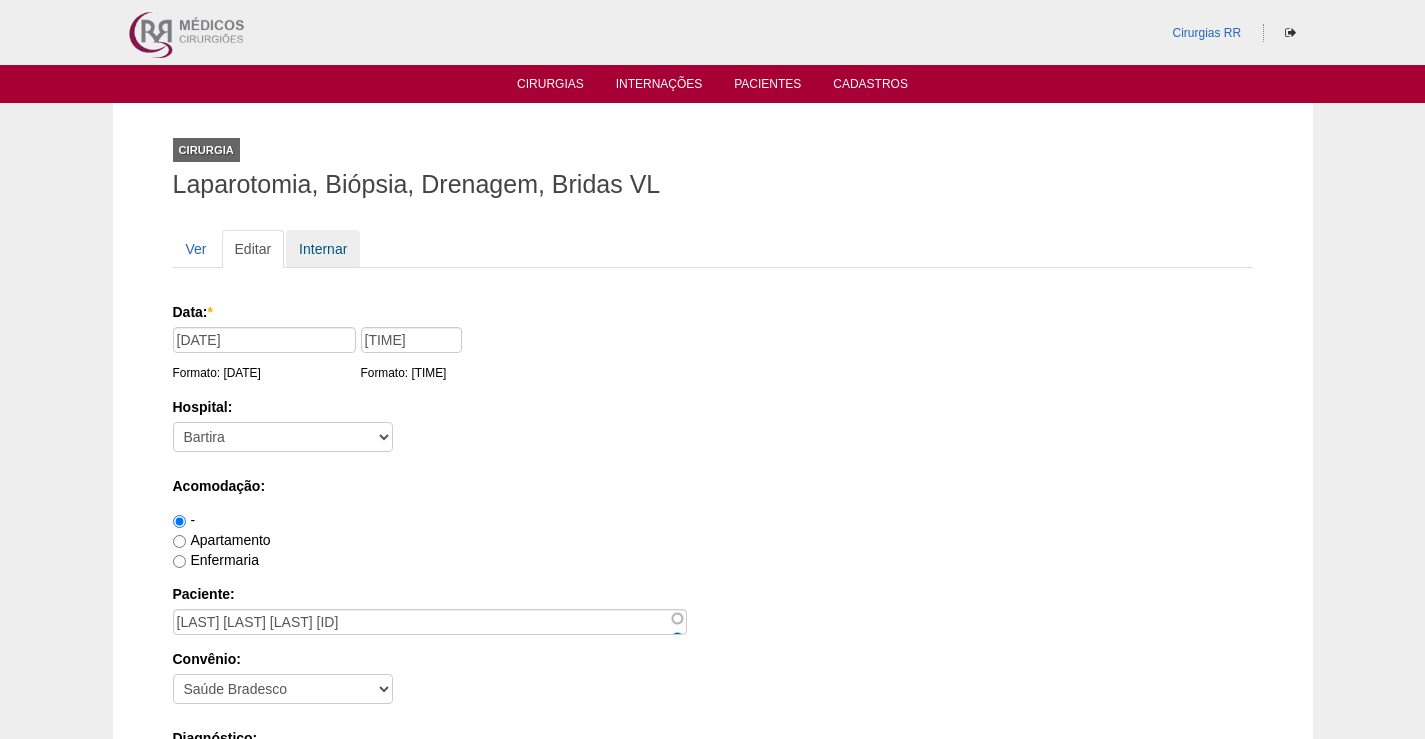 scroll, scrollTop: 0, scrollLeft: 0, axis: both 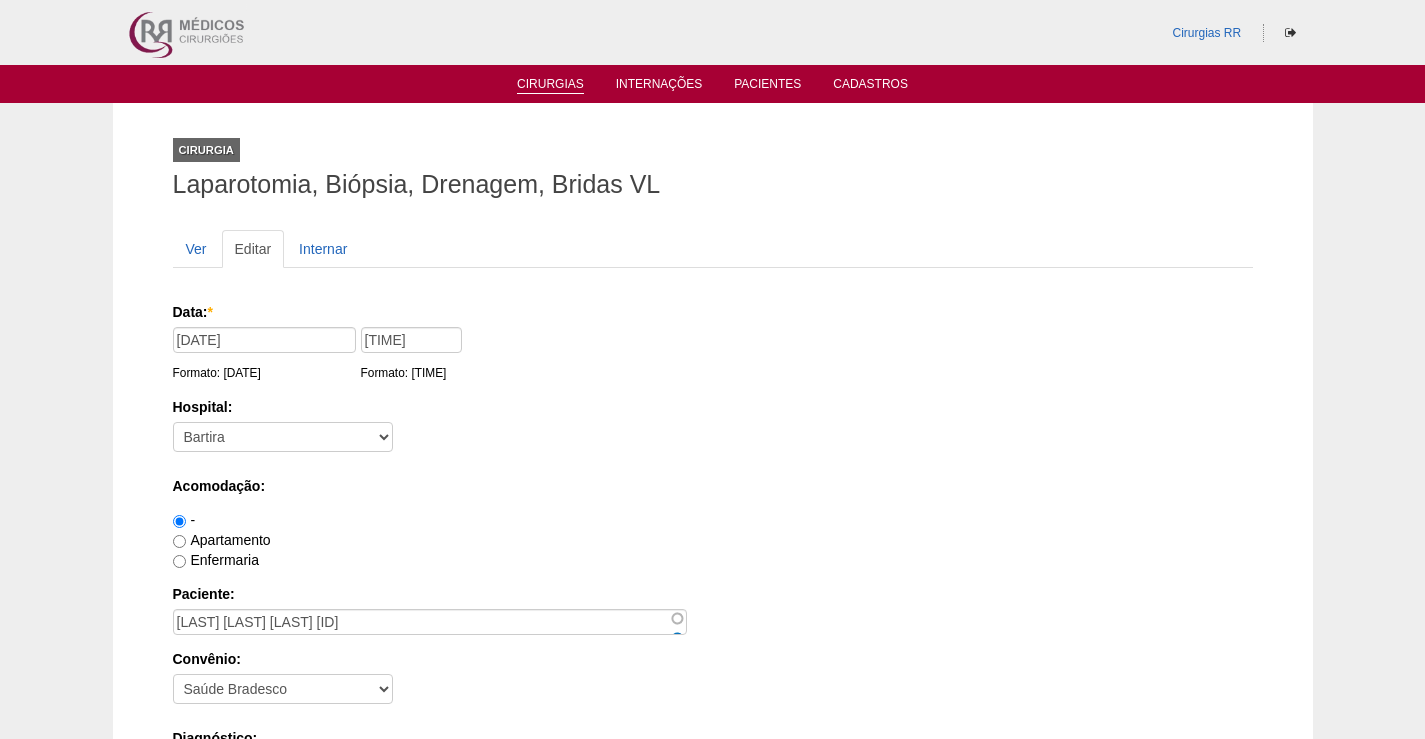 click on "Cirurgias" at bounding box center [550, 85] 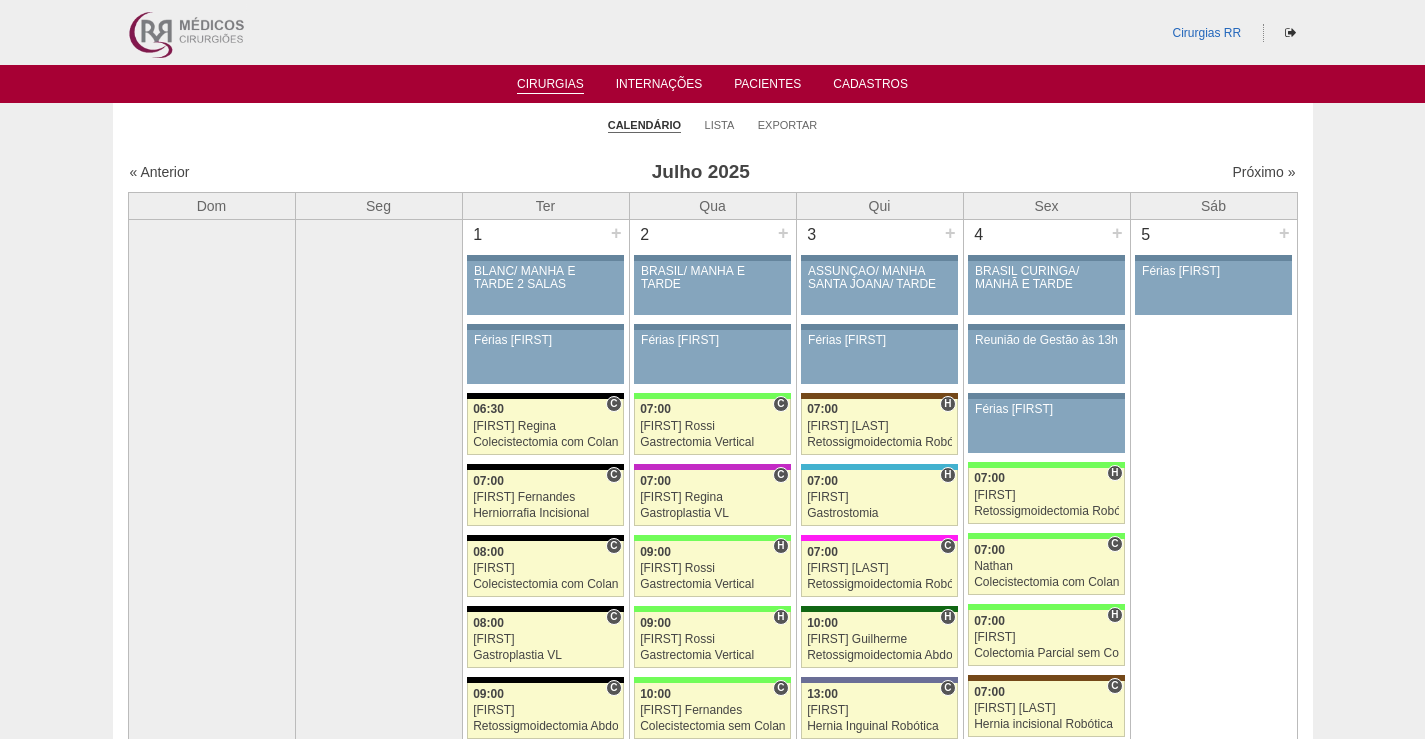scroll, scrollTop: 0, scrollLeft: 0, axis: both 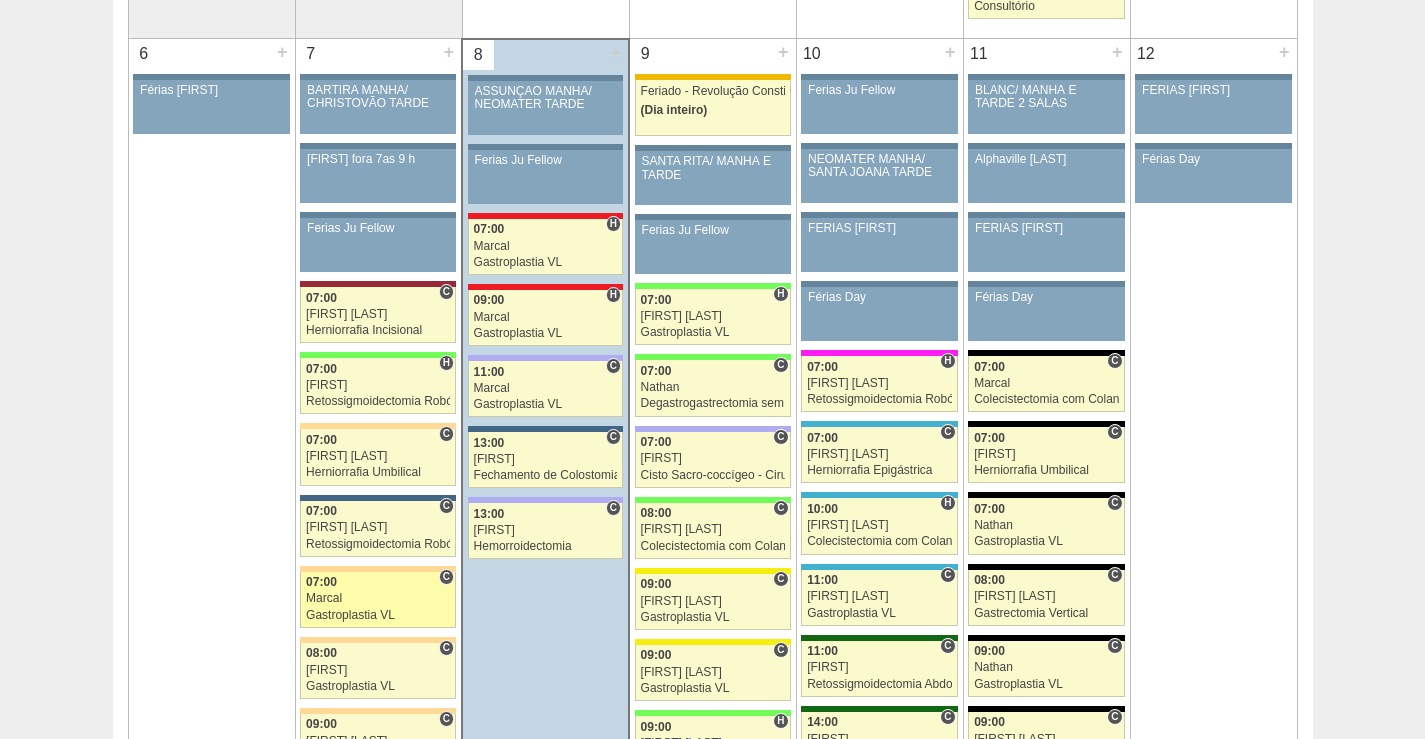 click on "Marcal" at bounding box center (378, 598) 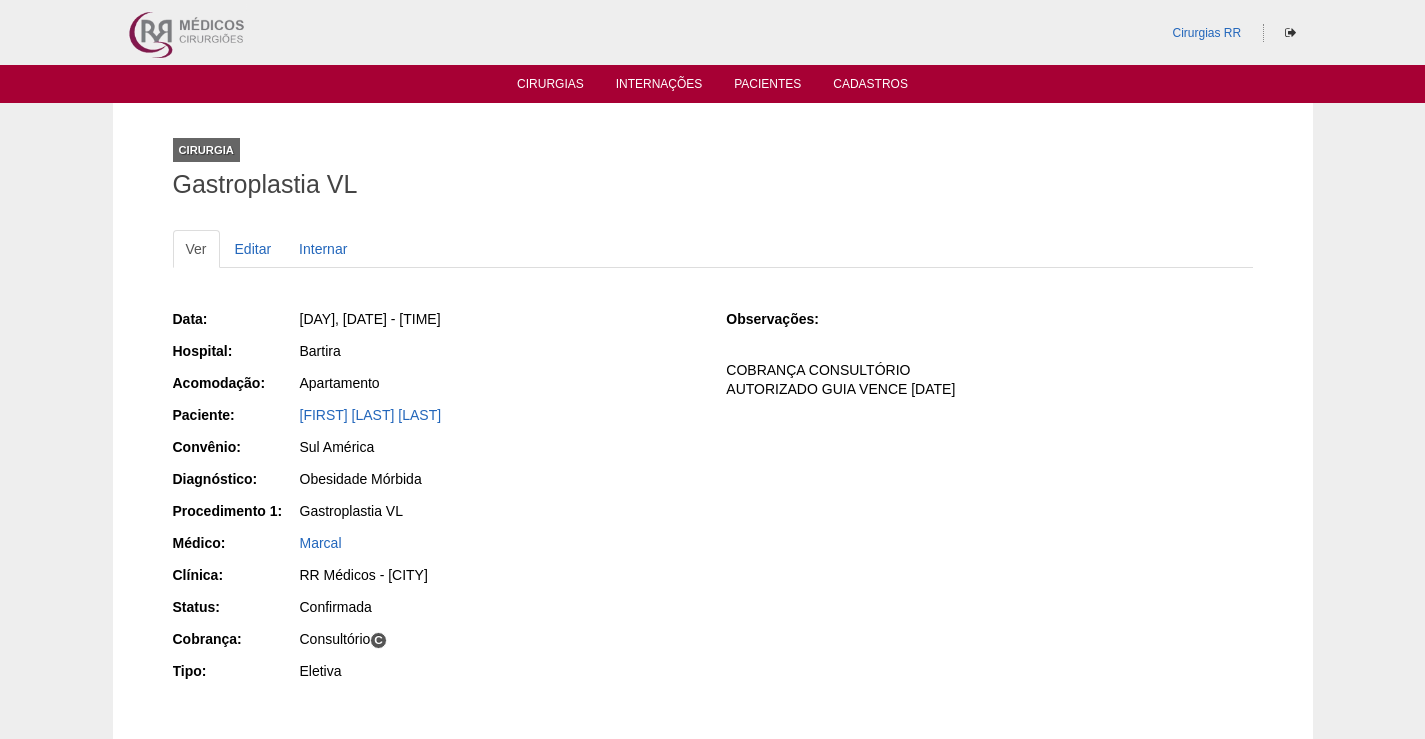 scroll, scrollTop: 0, scrollLeft: 0, axis: both 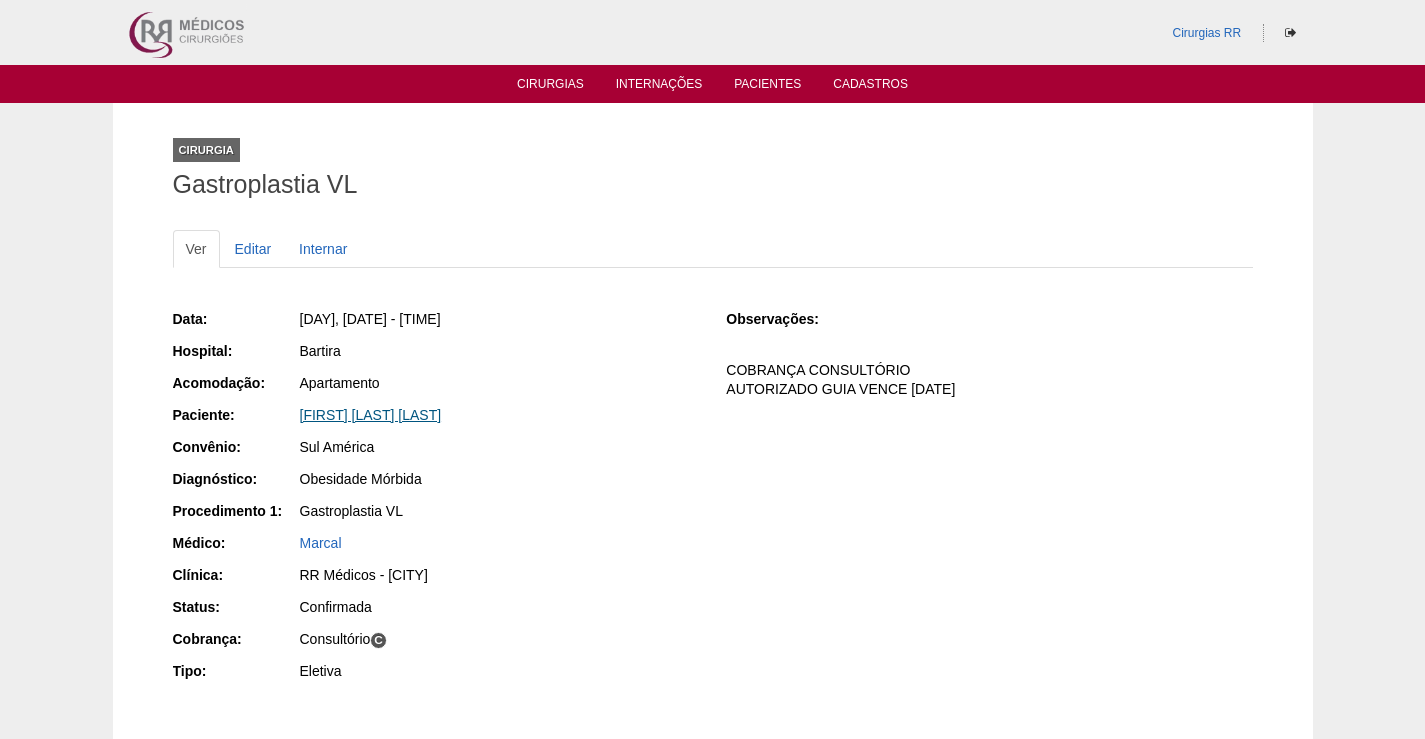 click on "[FIRST] [LAST] [LAST]" at bounding box center (371, 415) 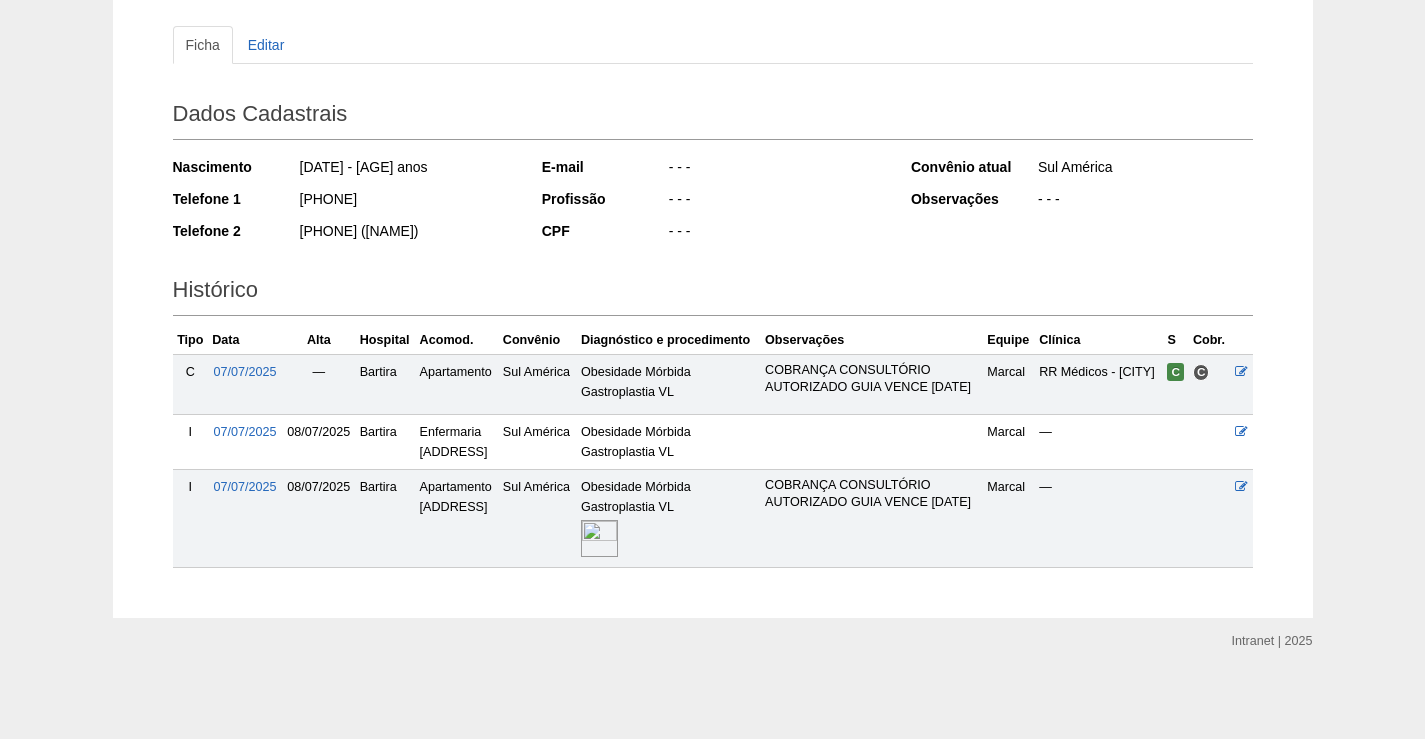 scroll, scrollTop: 241, scrollLeft: 0, axis: vertical 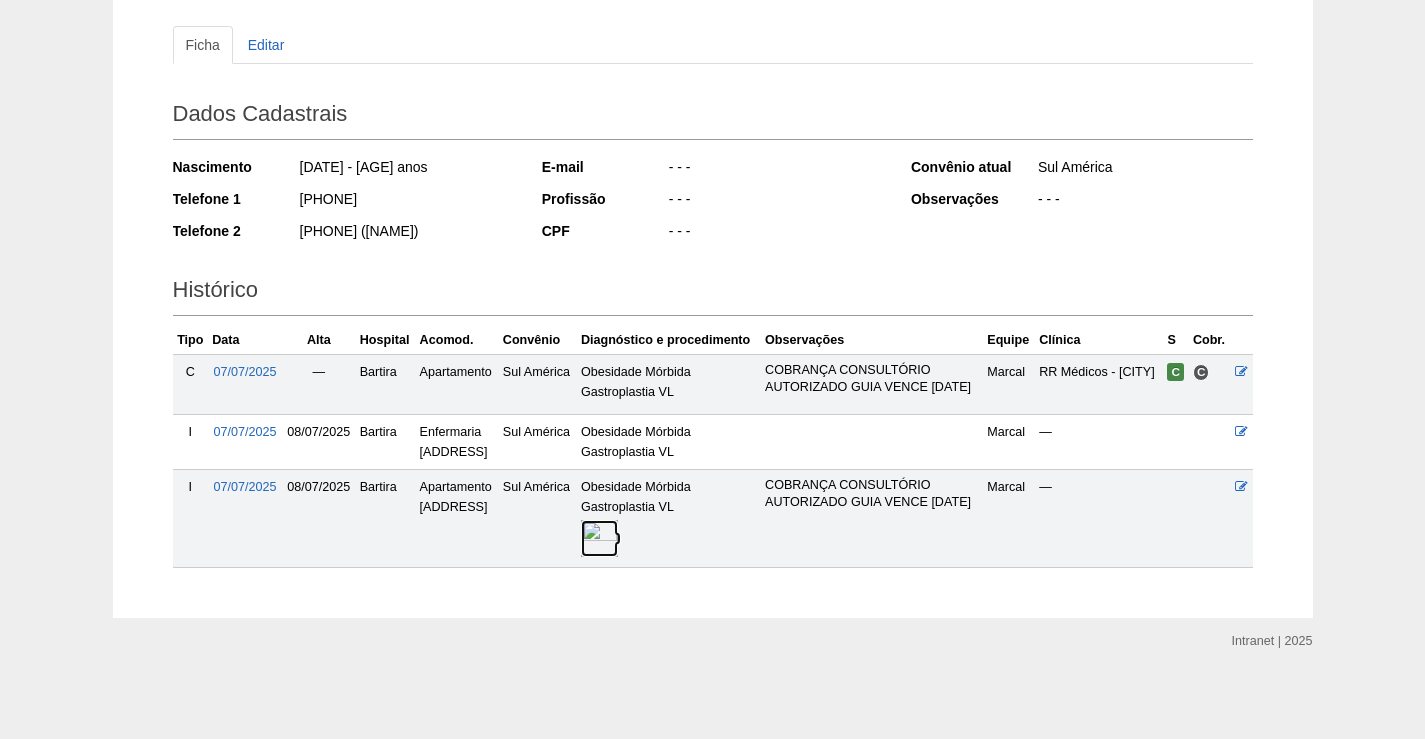 drag, startPoint x: 584, startPoint y: 530, endPoint x: 563, endPoint y: 515, distance: 25.806976 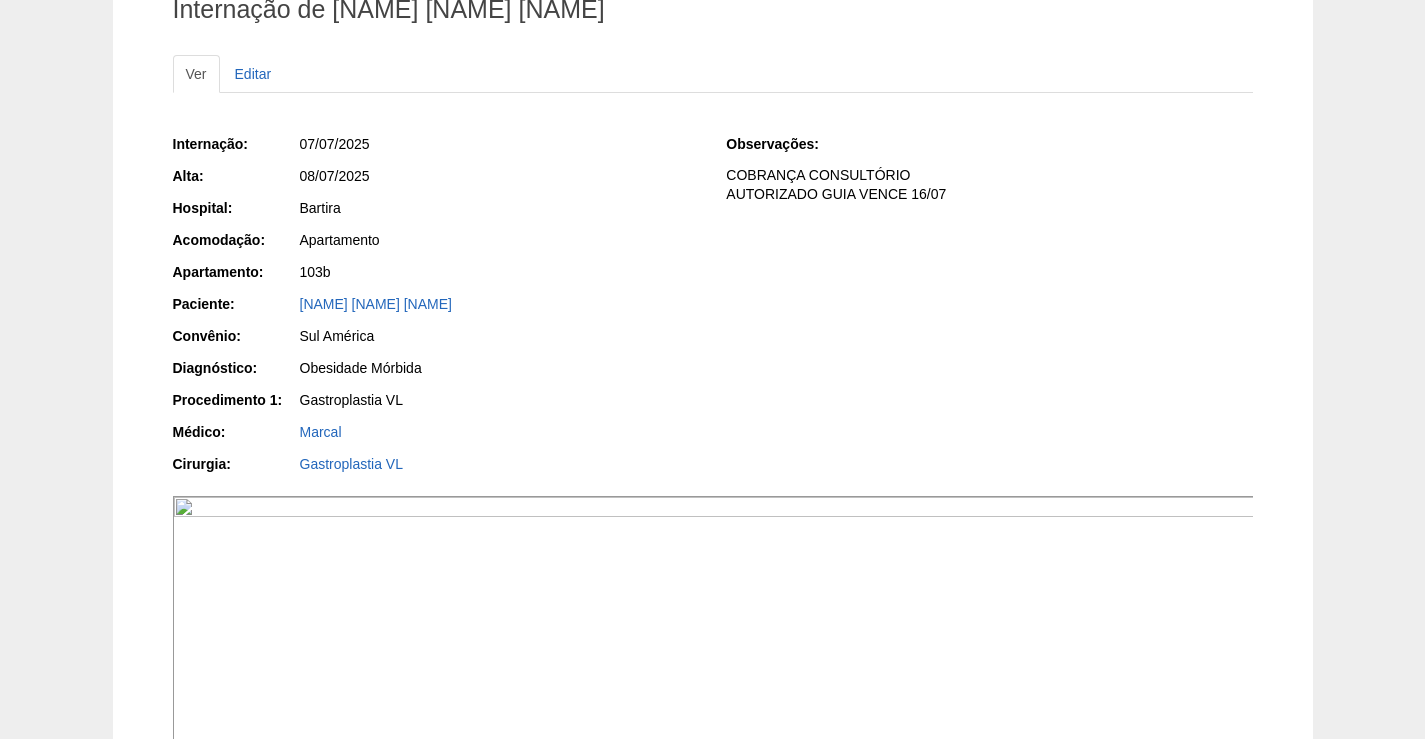 scroll, scrollTop: 300, scrollLeft: 0, axis: vertical 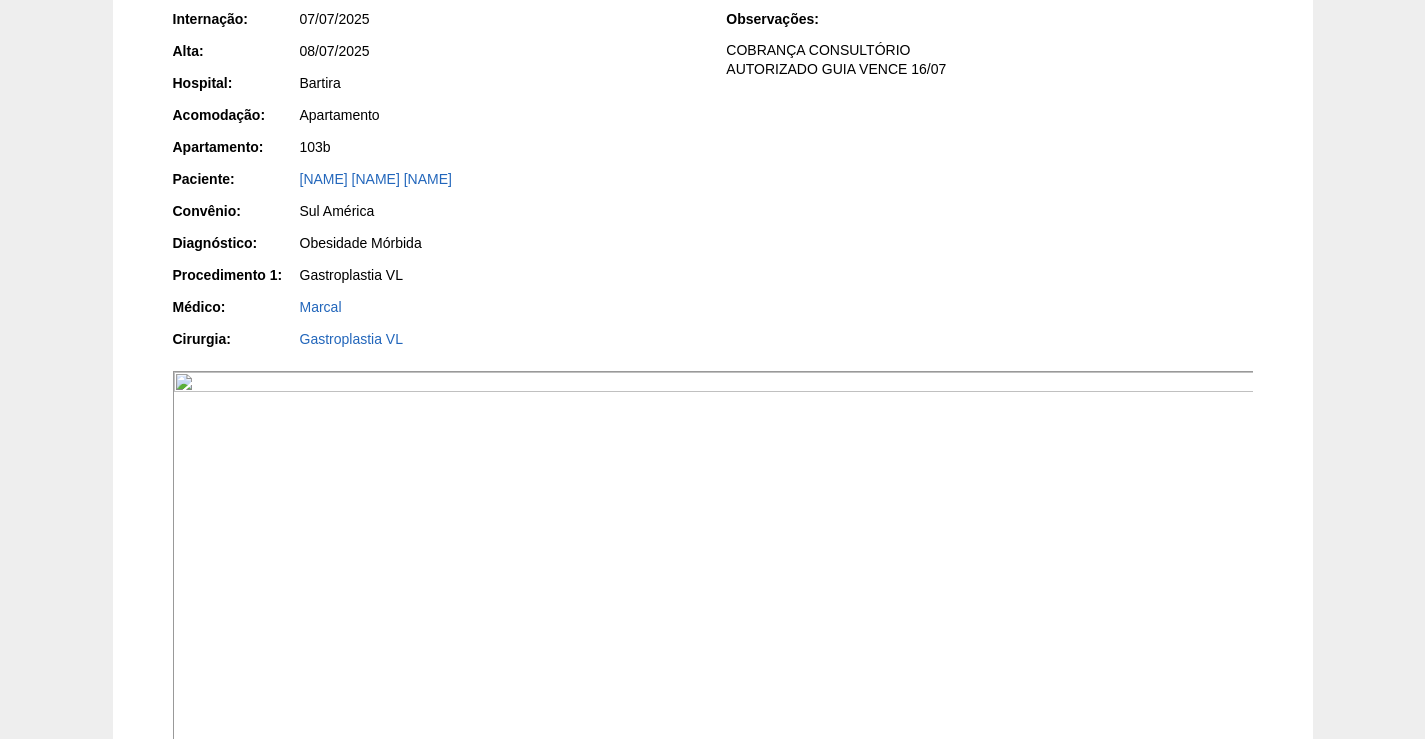 click at bounding box center [714, 615] 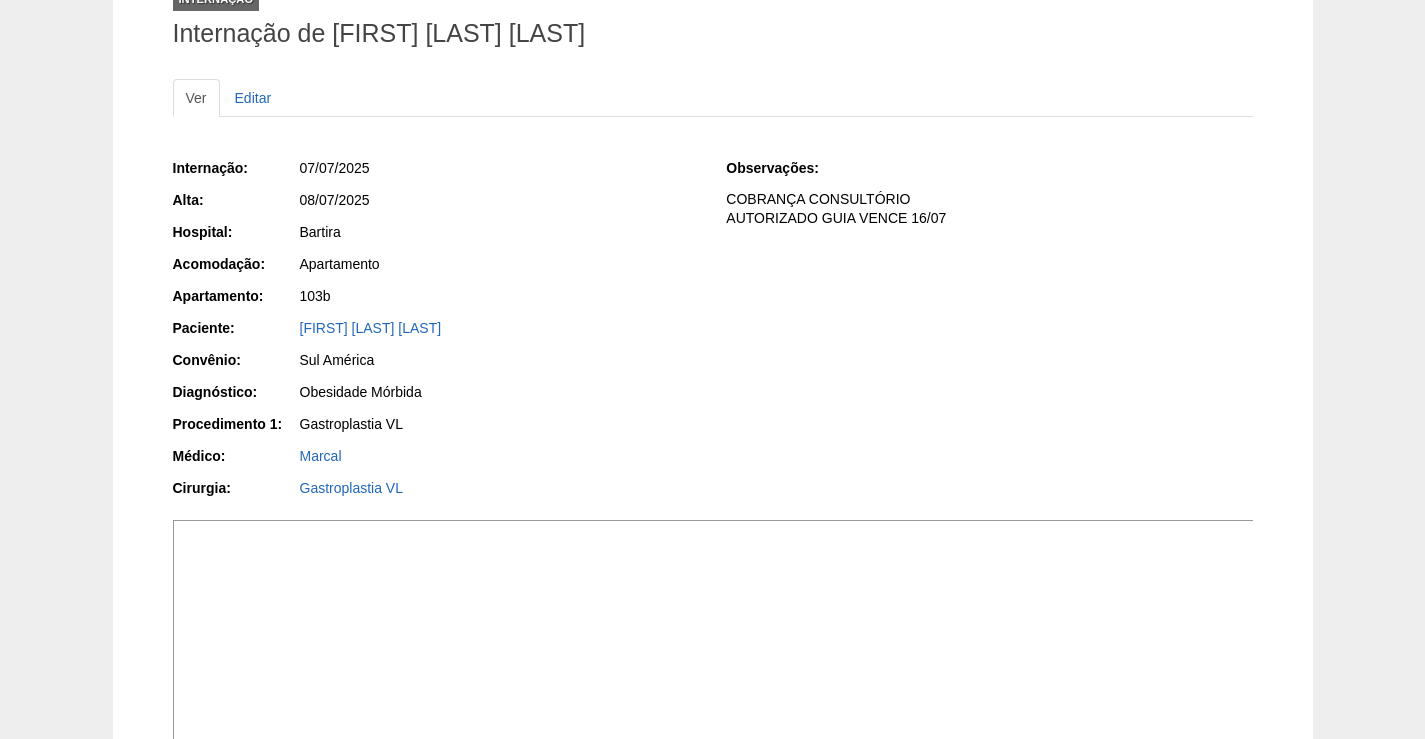 scroll, scrollTop: 0, scrollLeft: 0, axis: both 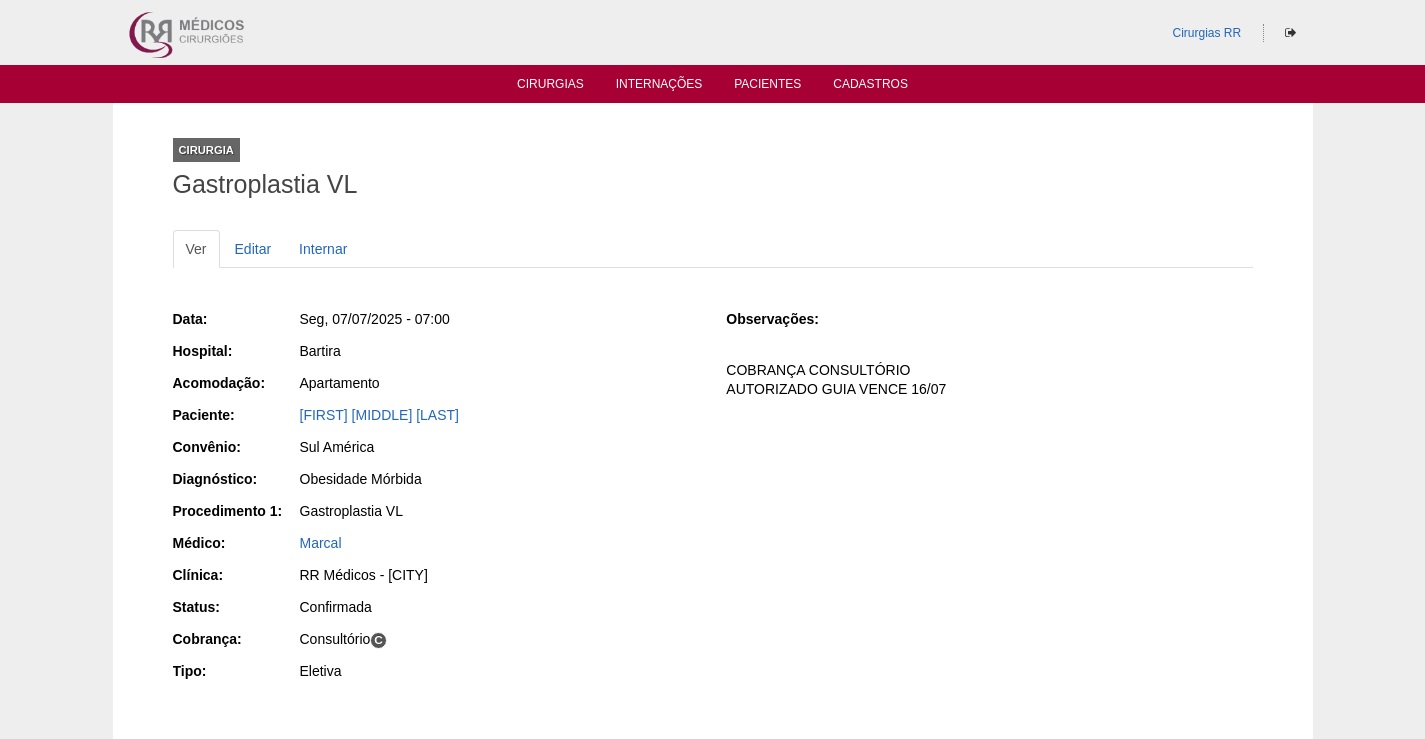 drag, startPoint x: 524, startPoint y: 412, endPoint x: 284, endPoint y: 420, distance: 240.1333 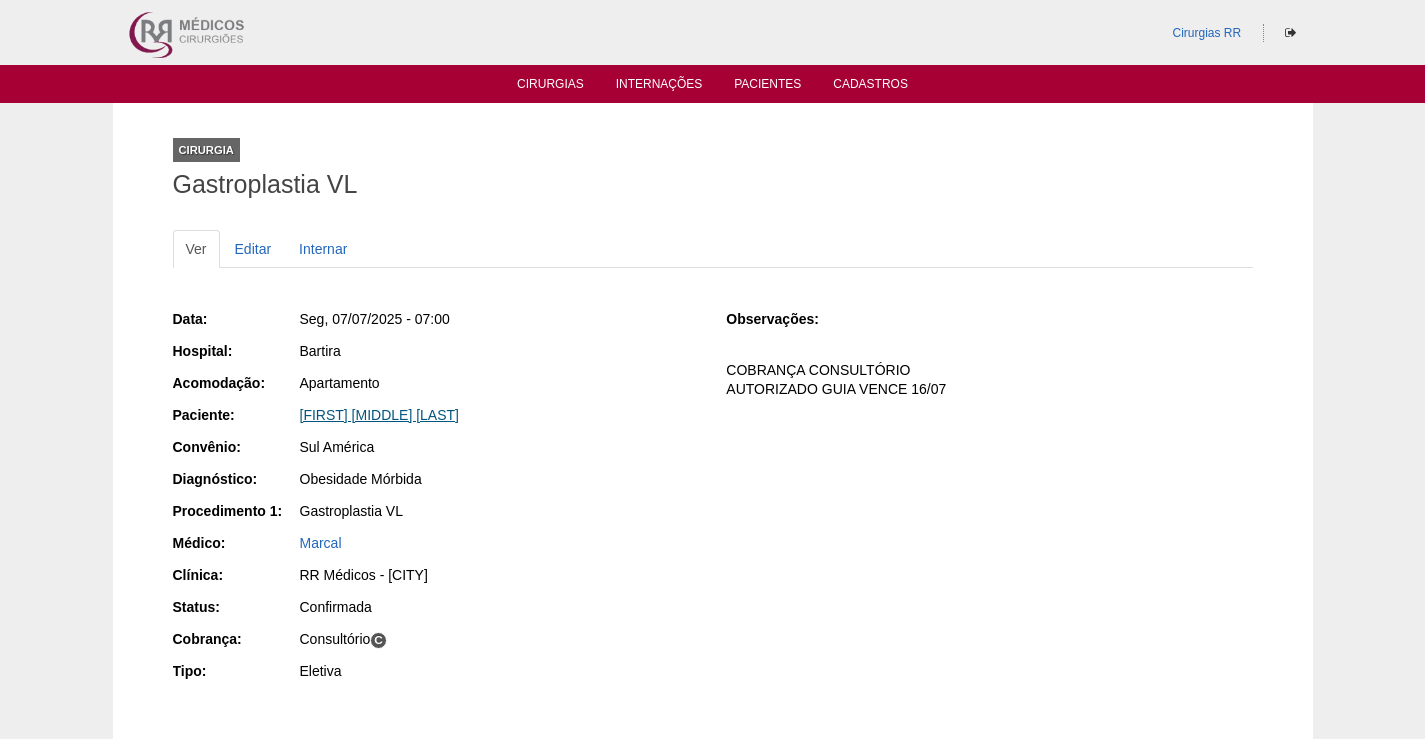 click on "DAYANE FERNANDES COSTA" at bounding box center (379, 415) 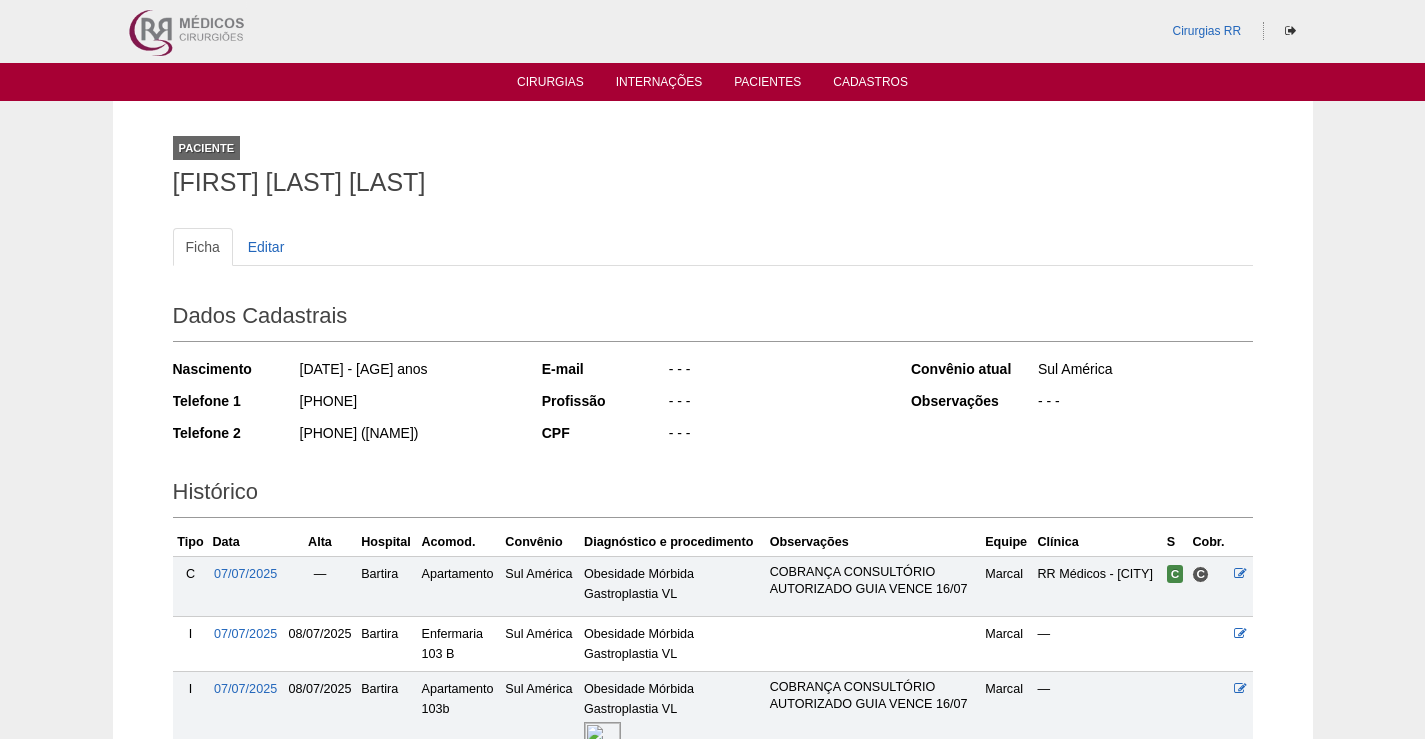 scroll, scrollTop: 0, scrollLeft: 0, axis: both 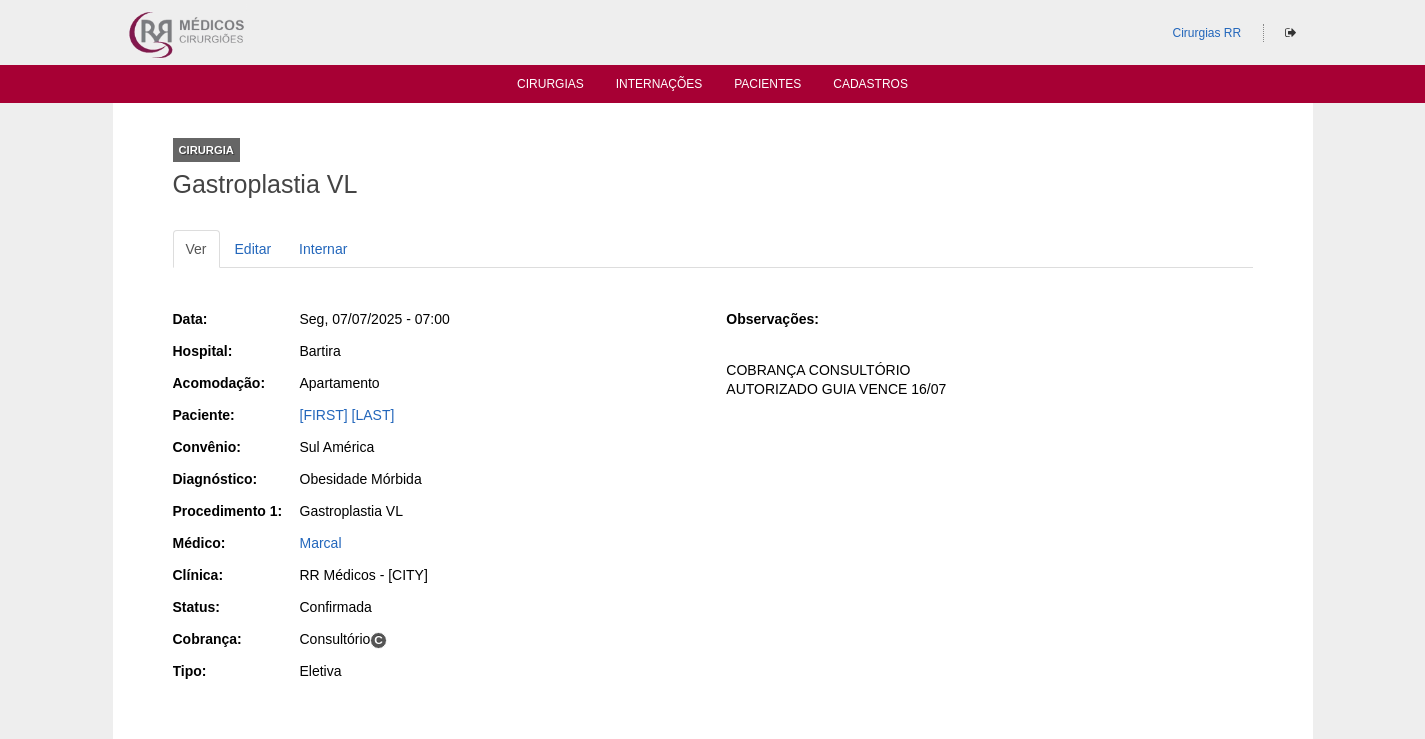 drag, startPoint x: 527, startPoint y: 422, endPoint x: 284, endPoint y: 425, distance: 243.01852 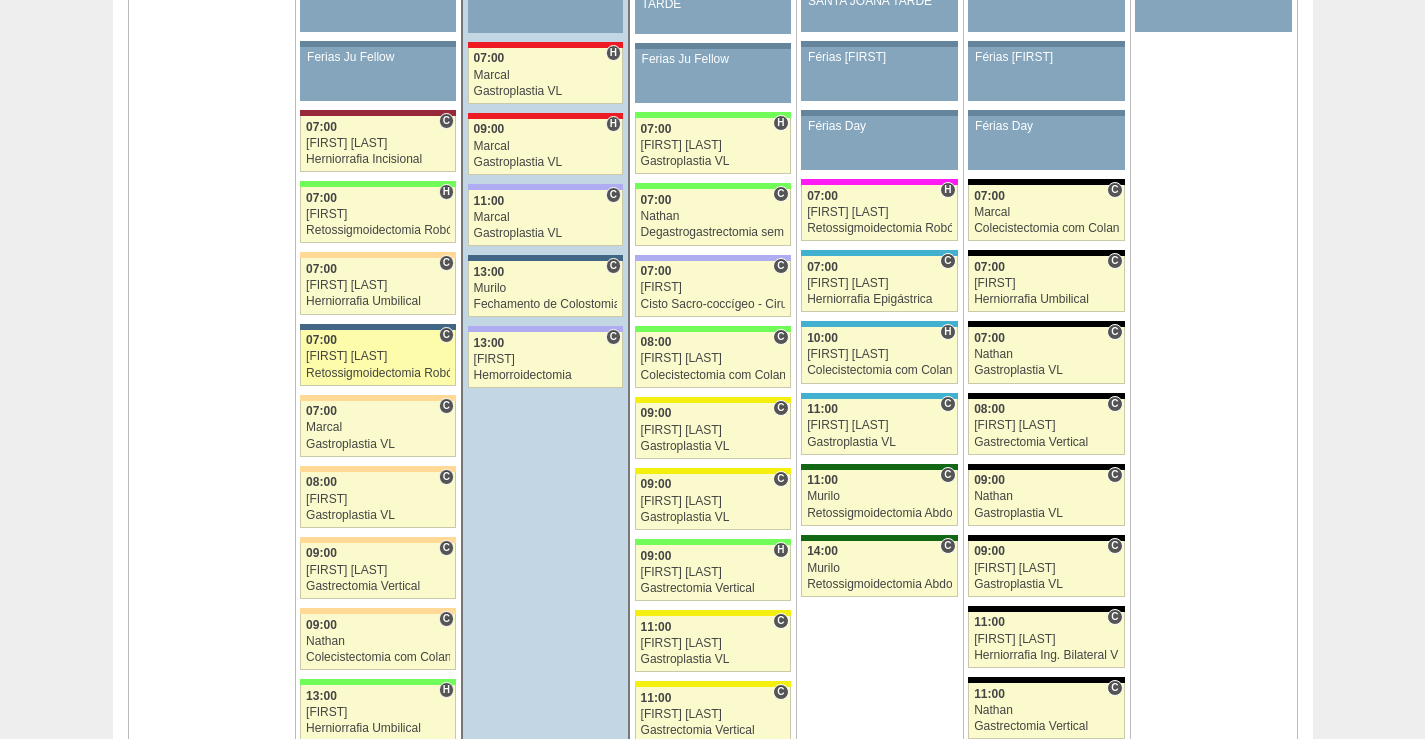 scroll, scrollTop: 1700, scrollLeft: 0, axis: vertical 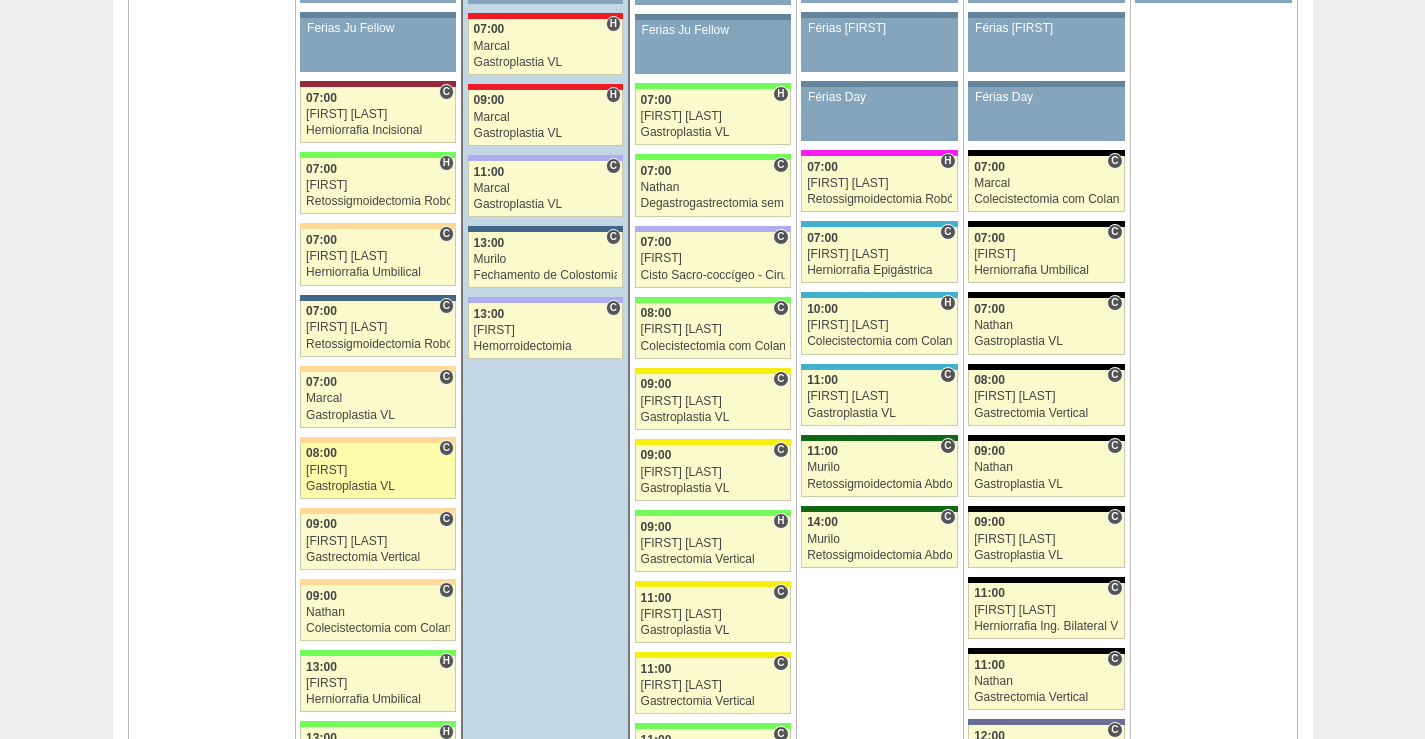click on "Bruno" at bounding box center (378, 470) 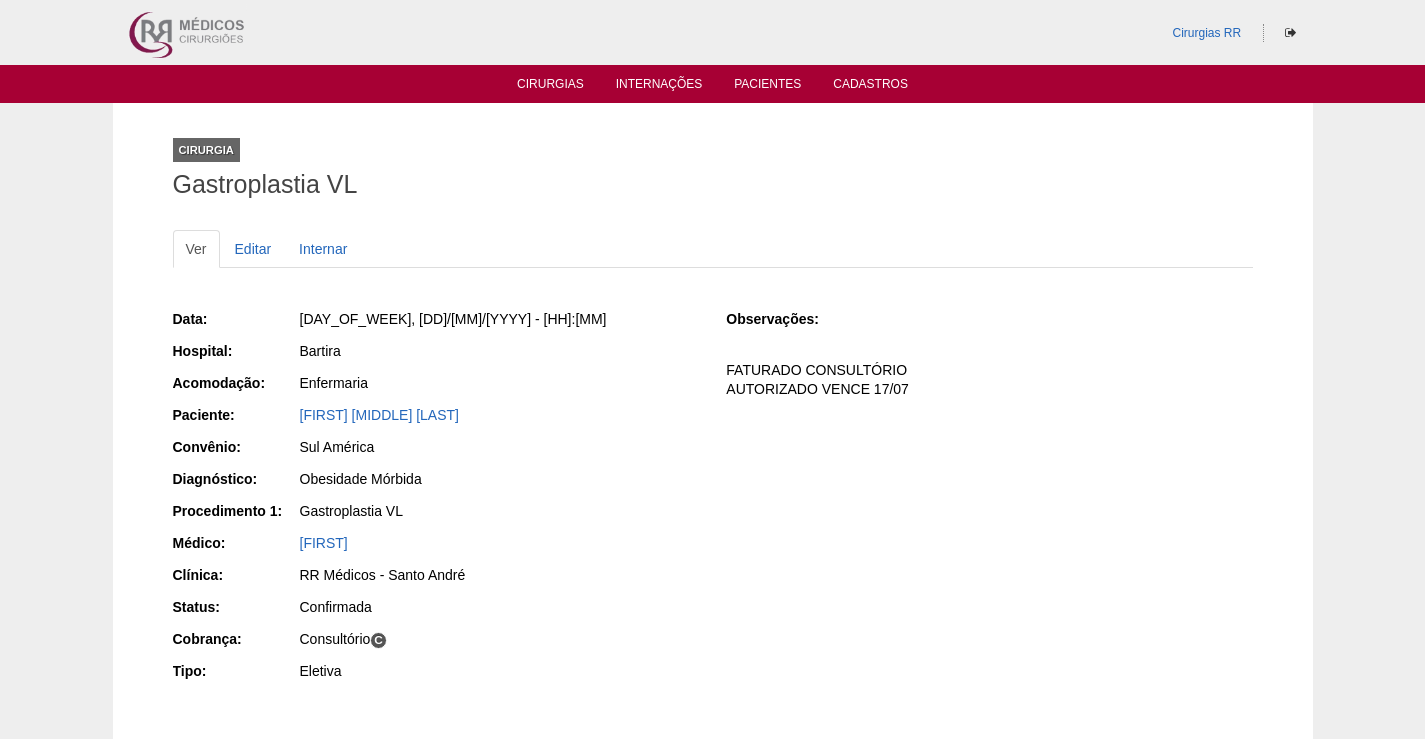 scroll, scrollTop: 0, scrollLeft: 0, axis: both 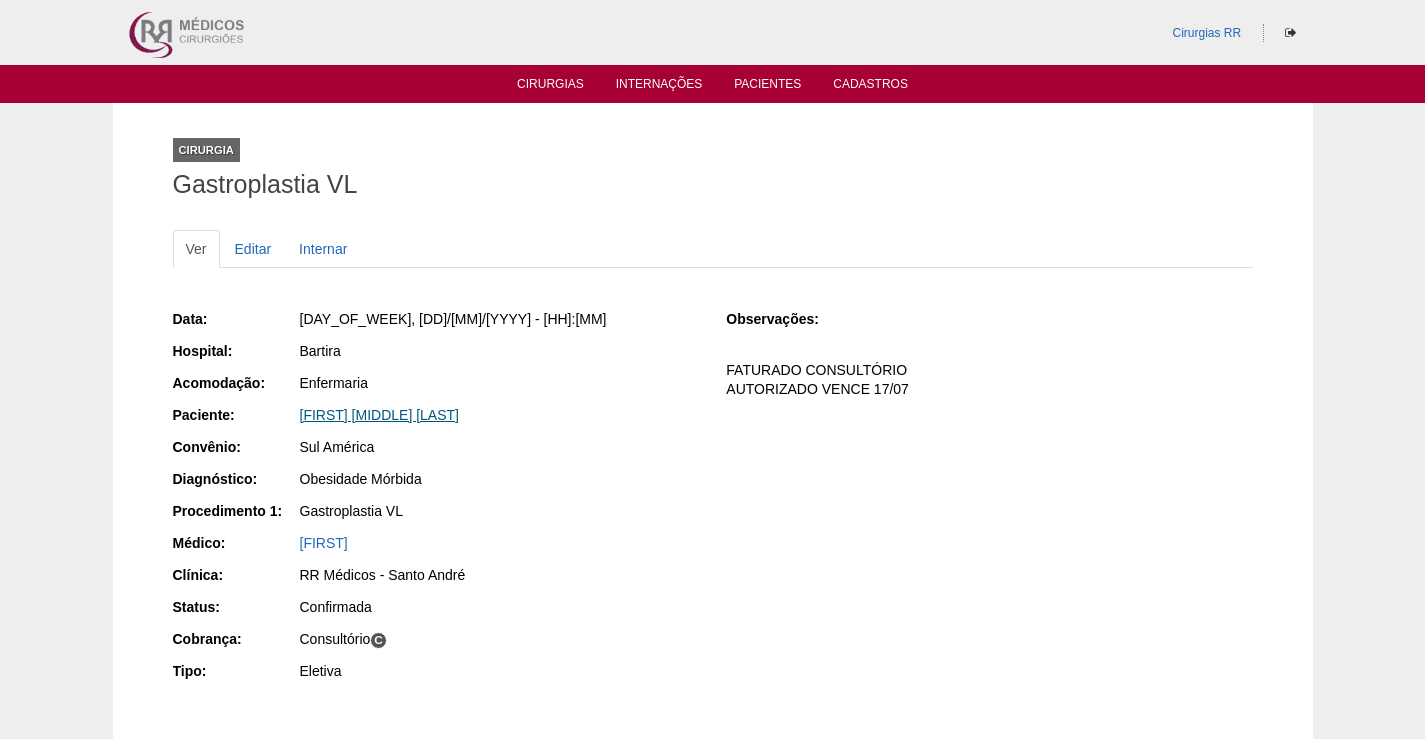 click on "[FIRST] [MIDDLE] [LAST]" at bounding box center (379, 415) 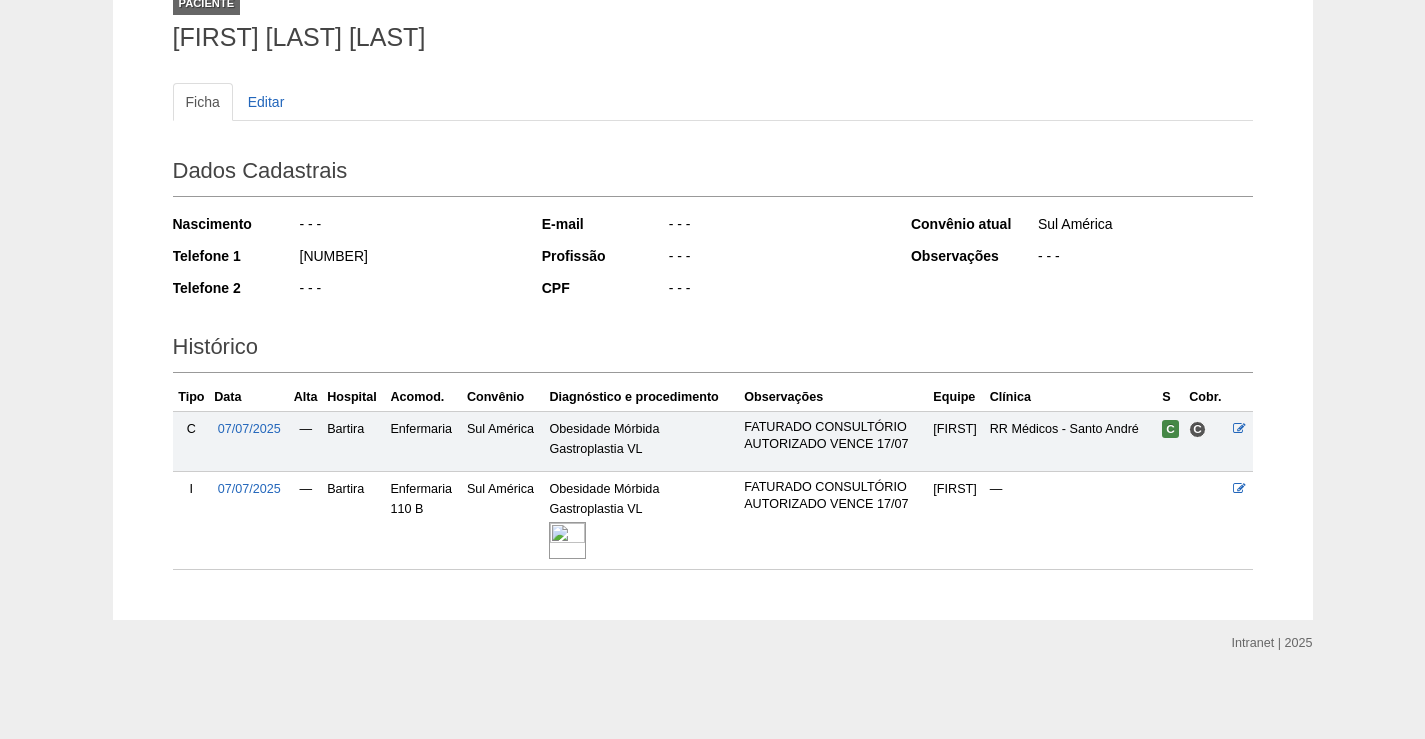 scroll, scrollTop: 149, scrollLeft: 0, axis: vertical 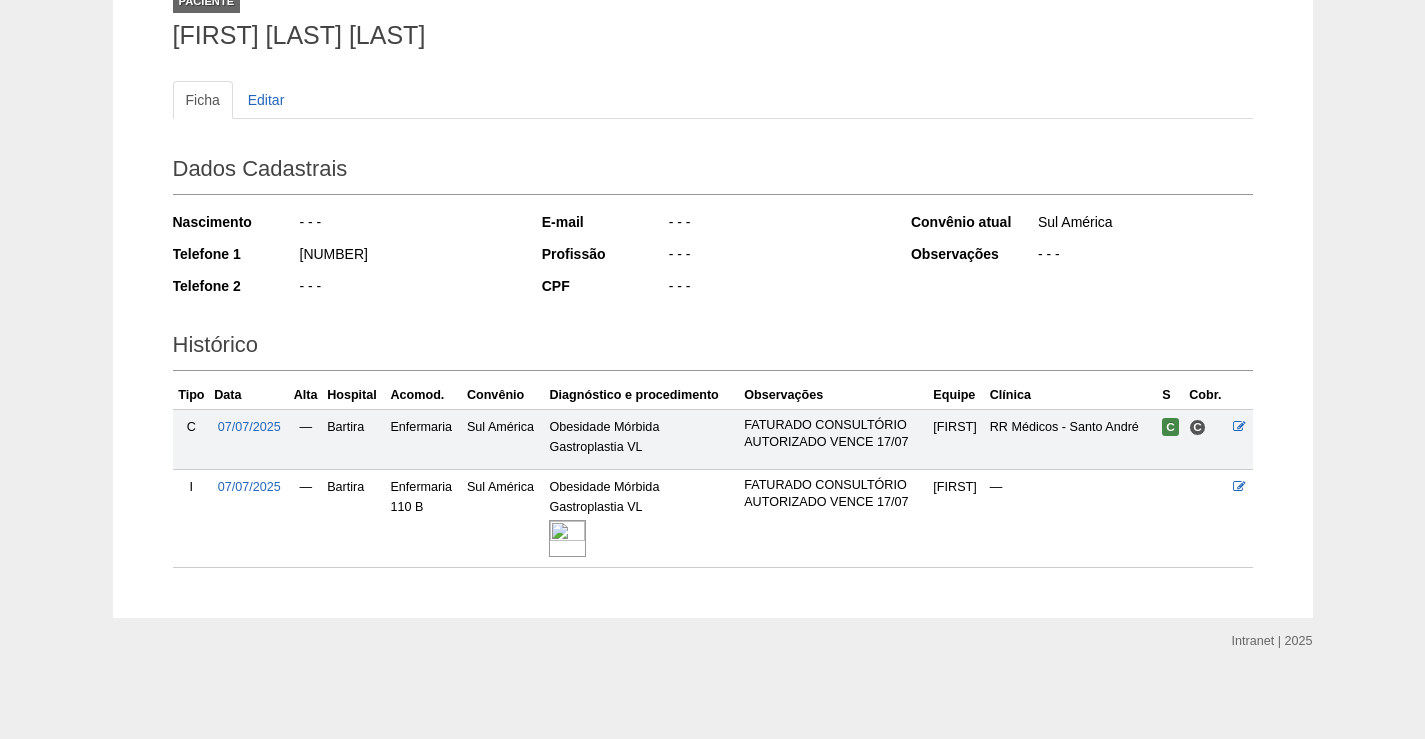 click at bounding box center (567, 538) 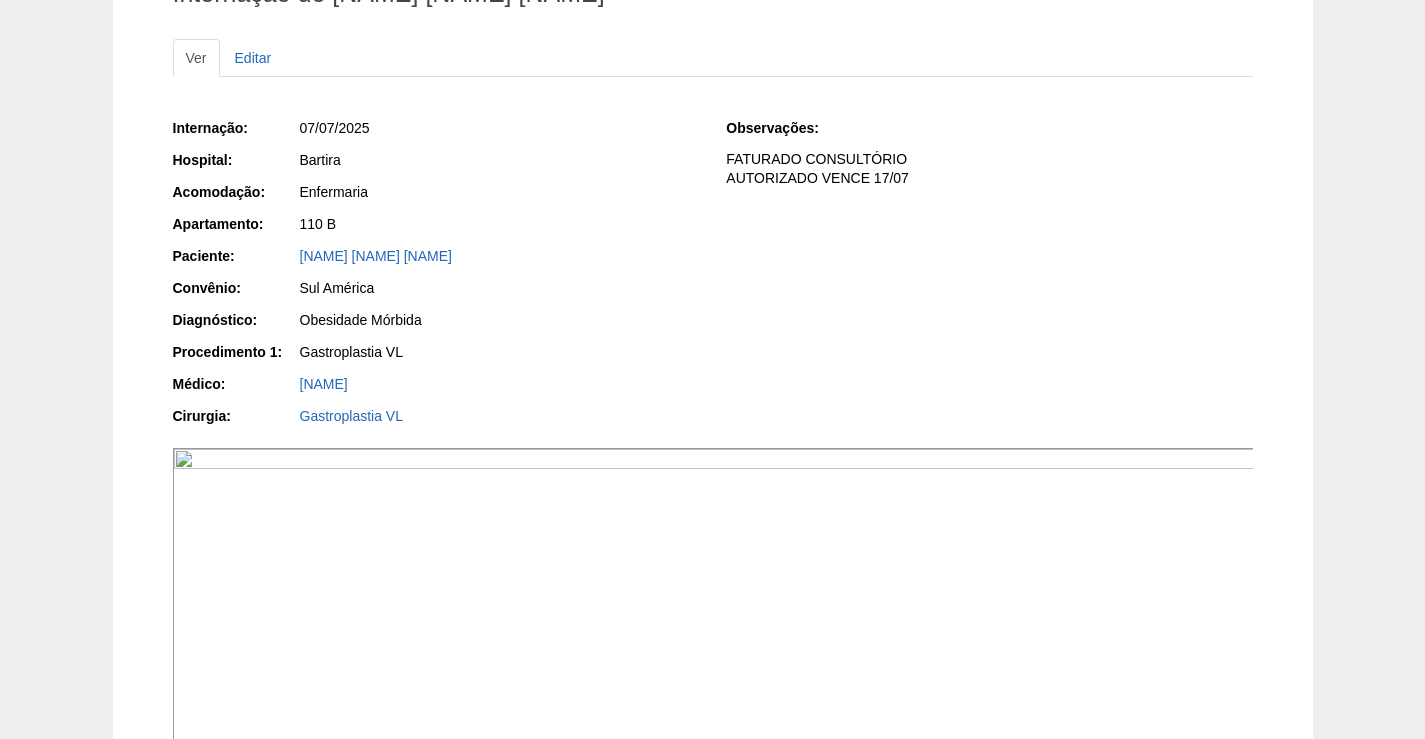 scroll, scrollTop: 500, scrollLeft: 0, axis: vertical 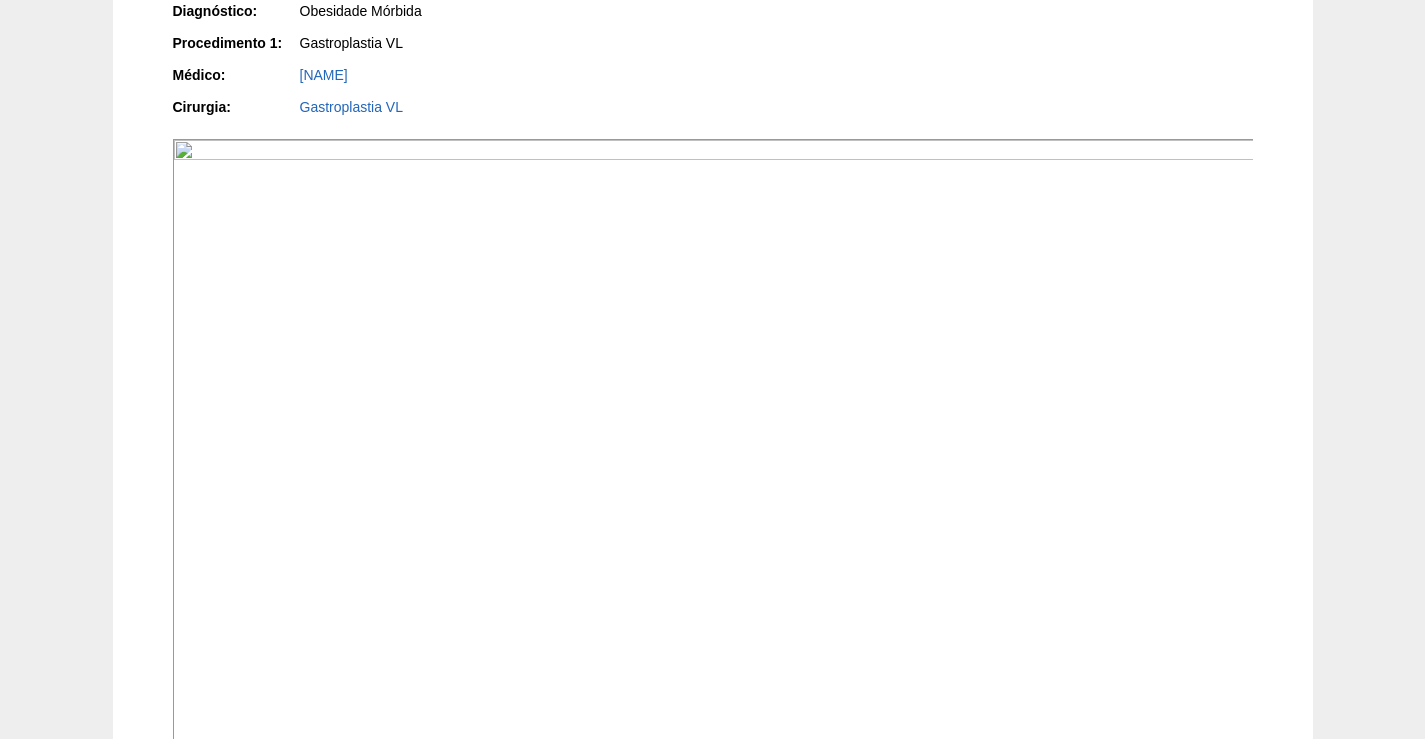click at bounding box center [714, 545] 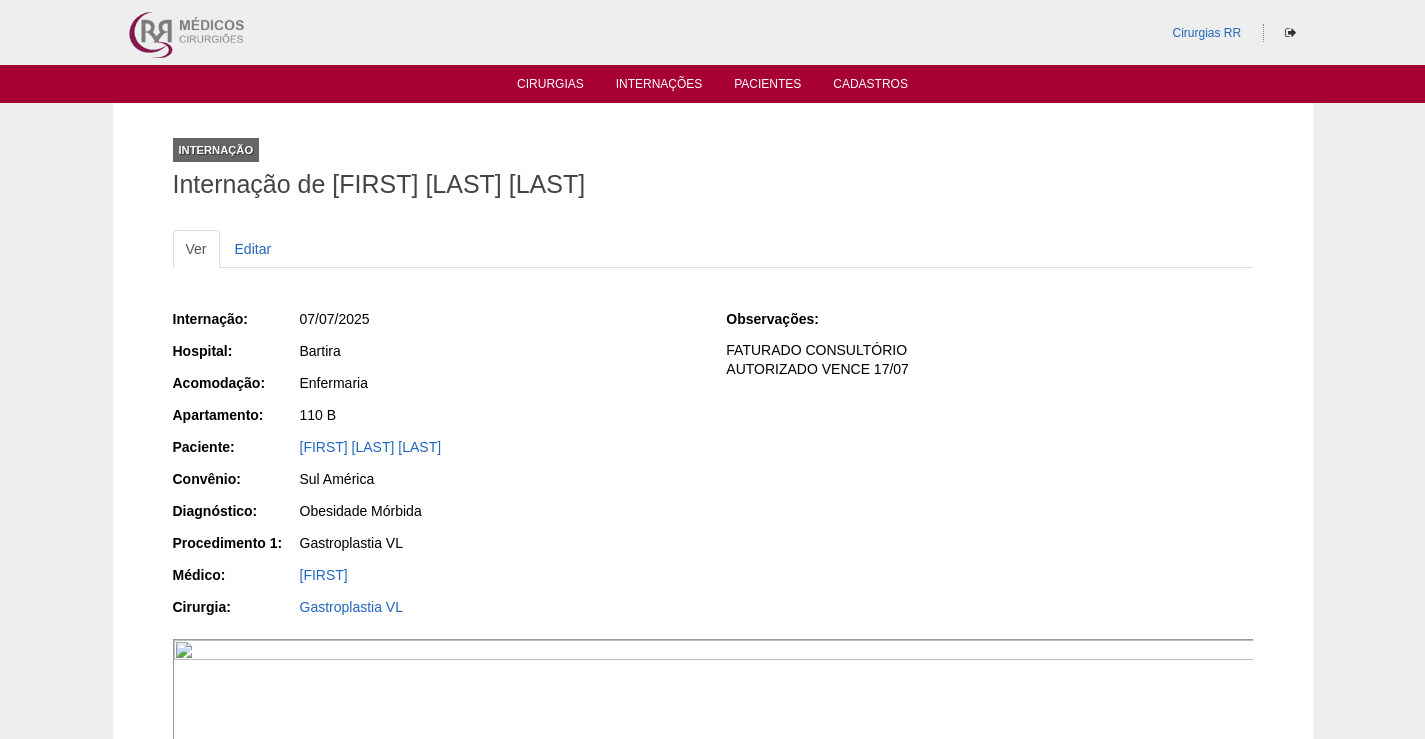 scroll, scrollTop: 500, scrollLeft: 0, axis: vertical 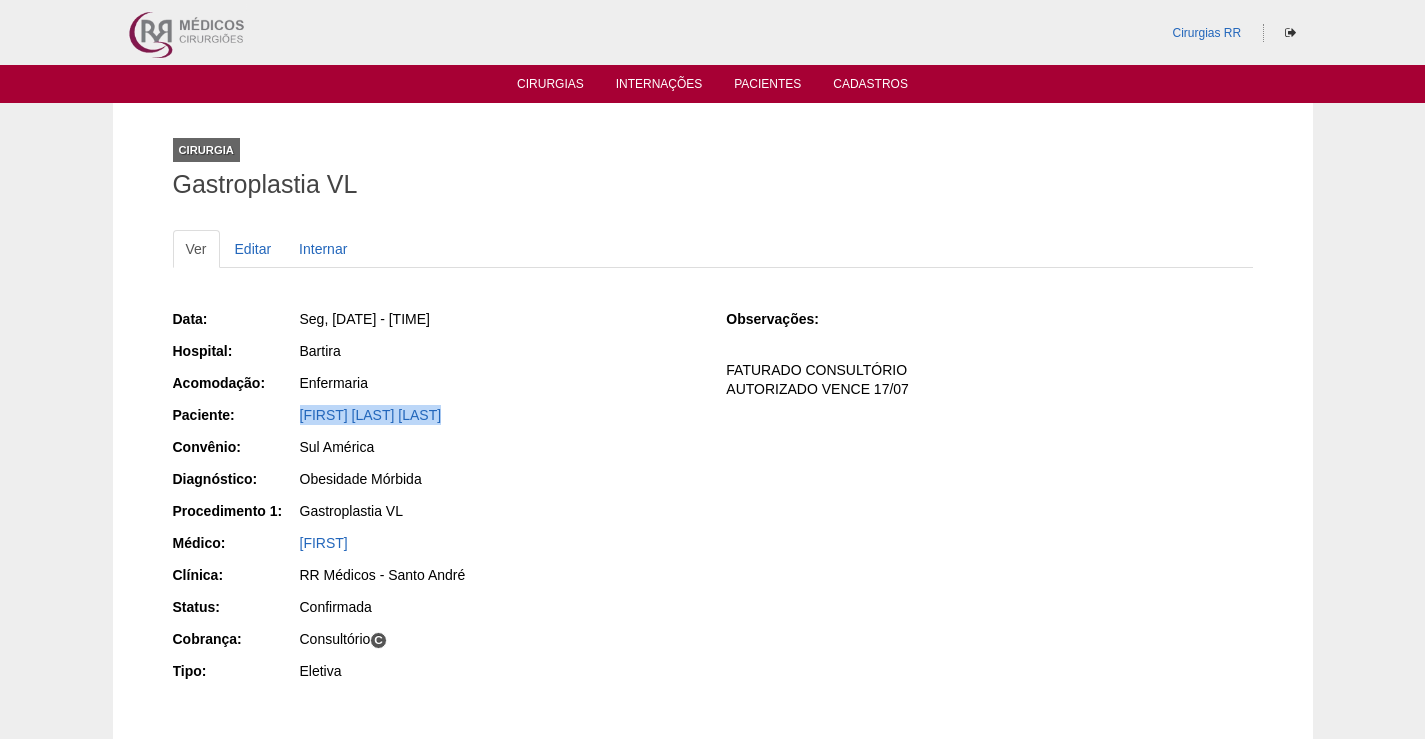 drag, startPoint x: 517, startPoint y: 419, endPoint x: 270, endPoint y: 427, distance: 247.12952 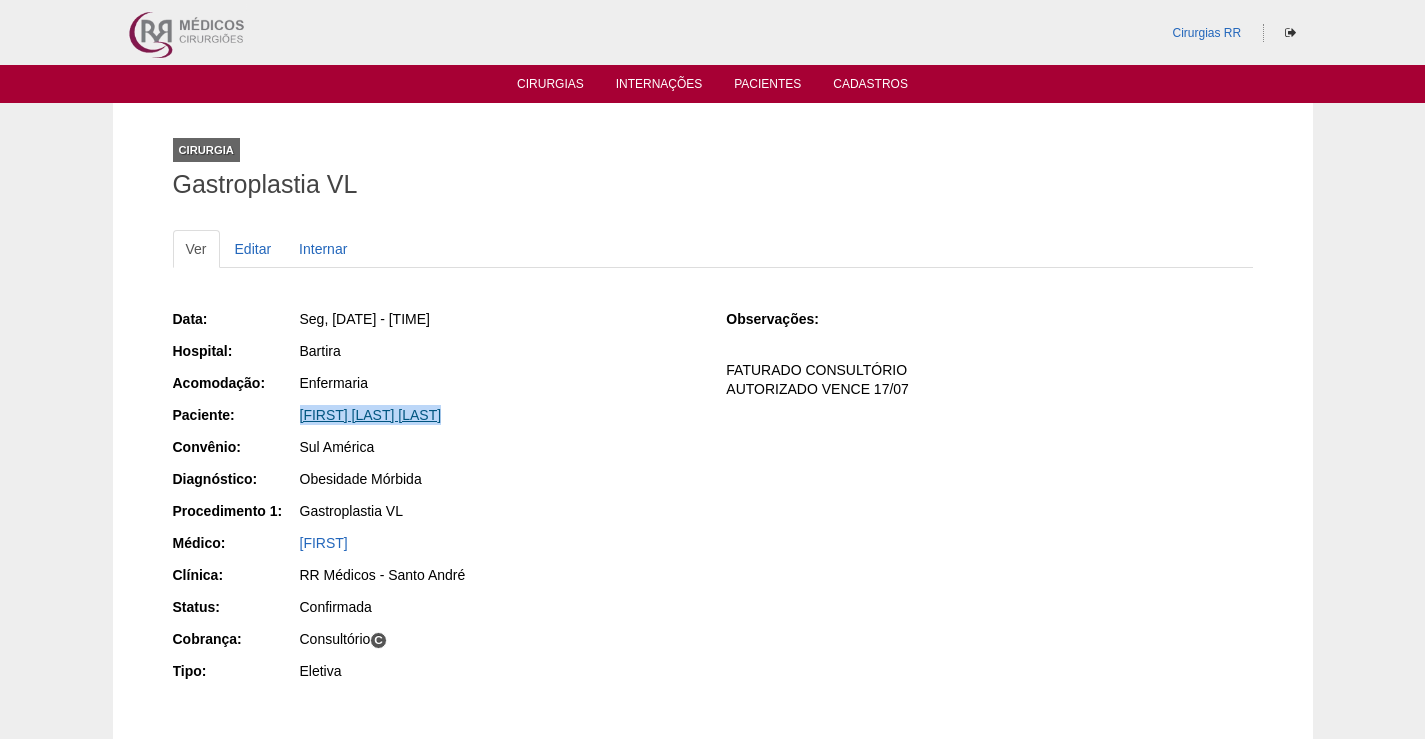 click on "[FIRST] [MIDDLE] [LAST]" at bounding box center [371, 415] 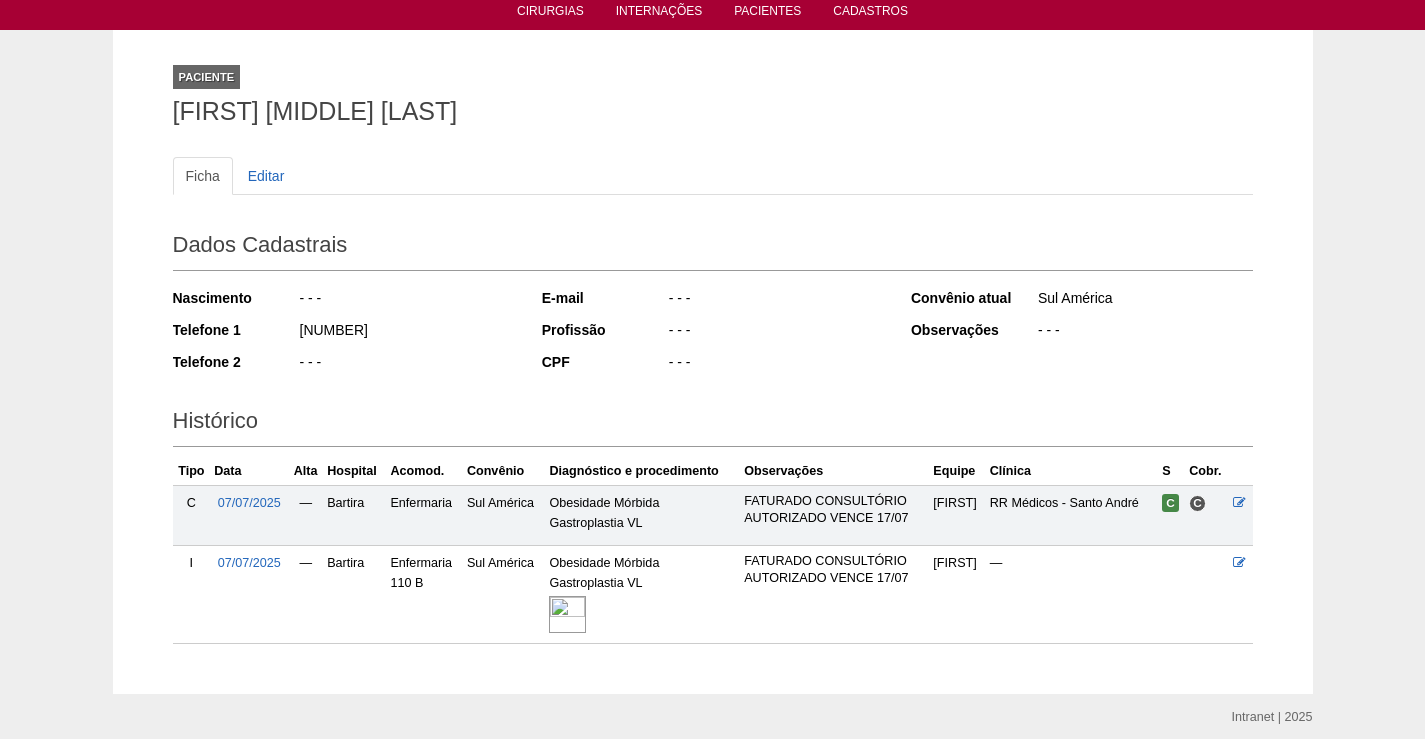scroll, scrollTop: 0, scrollLeft: 0, axis: both 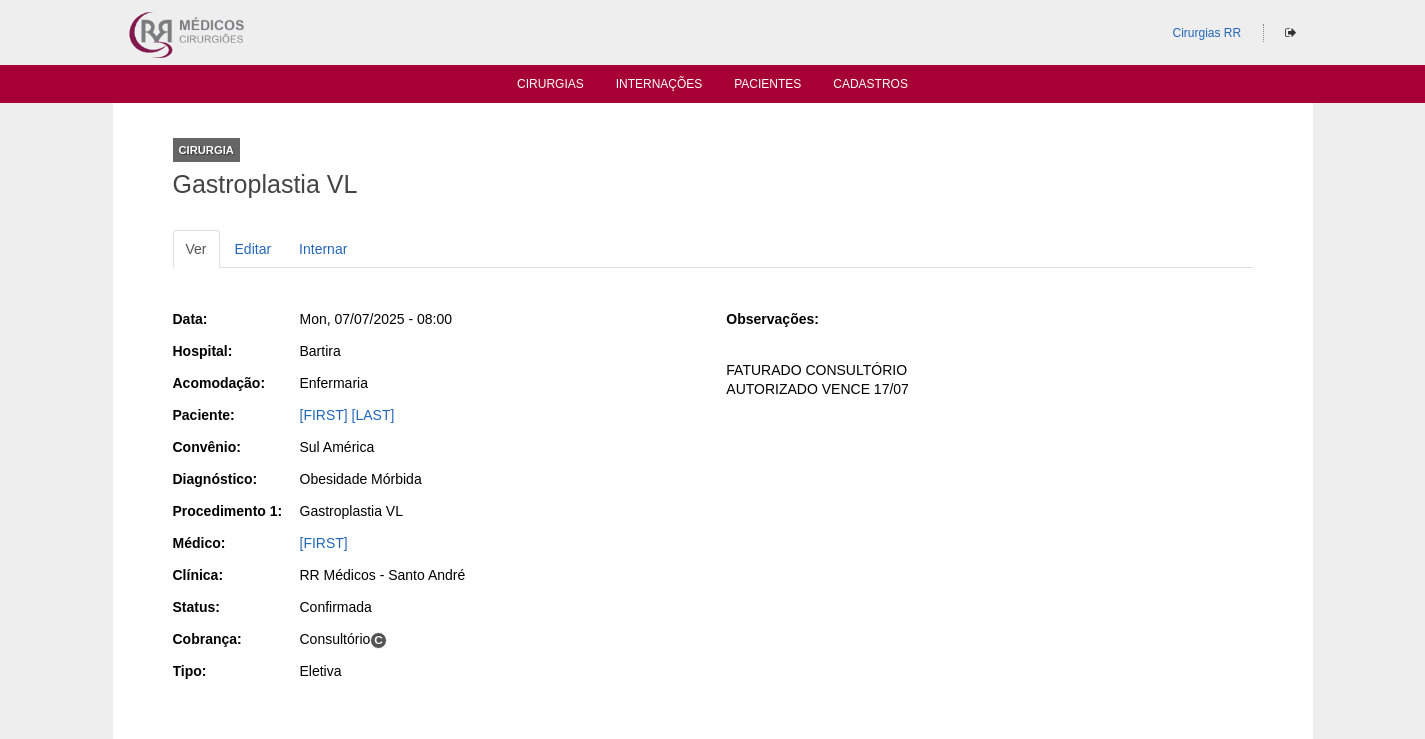 drag, startPoint x: 518, startPoint y: 418, endPoint x: 268, endPoint y: 412, distance: 250.07199 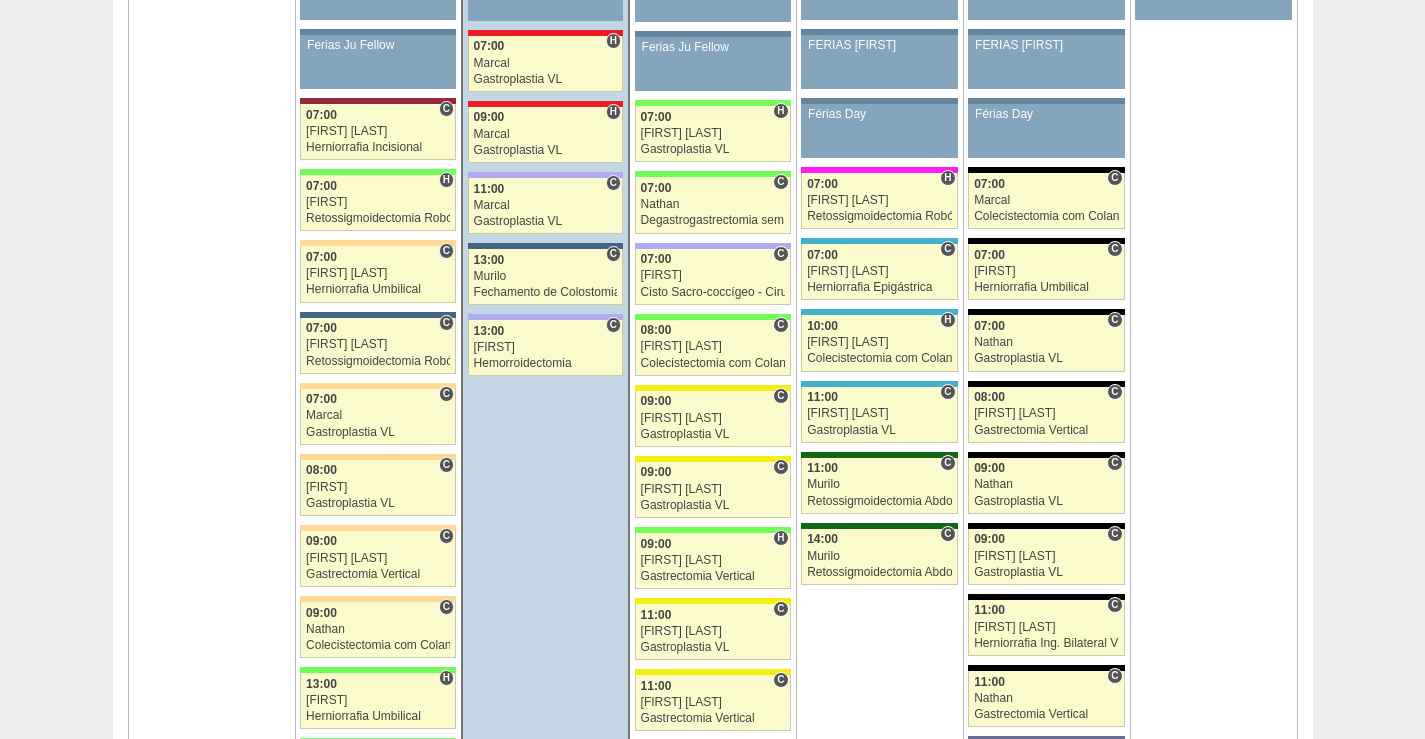 scroll, scrollTop: 1800, scrollLeft: 0, axis: vertical 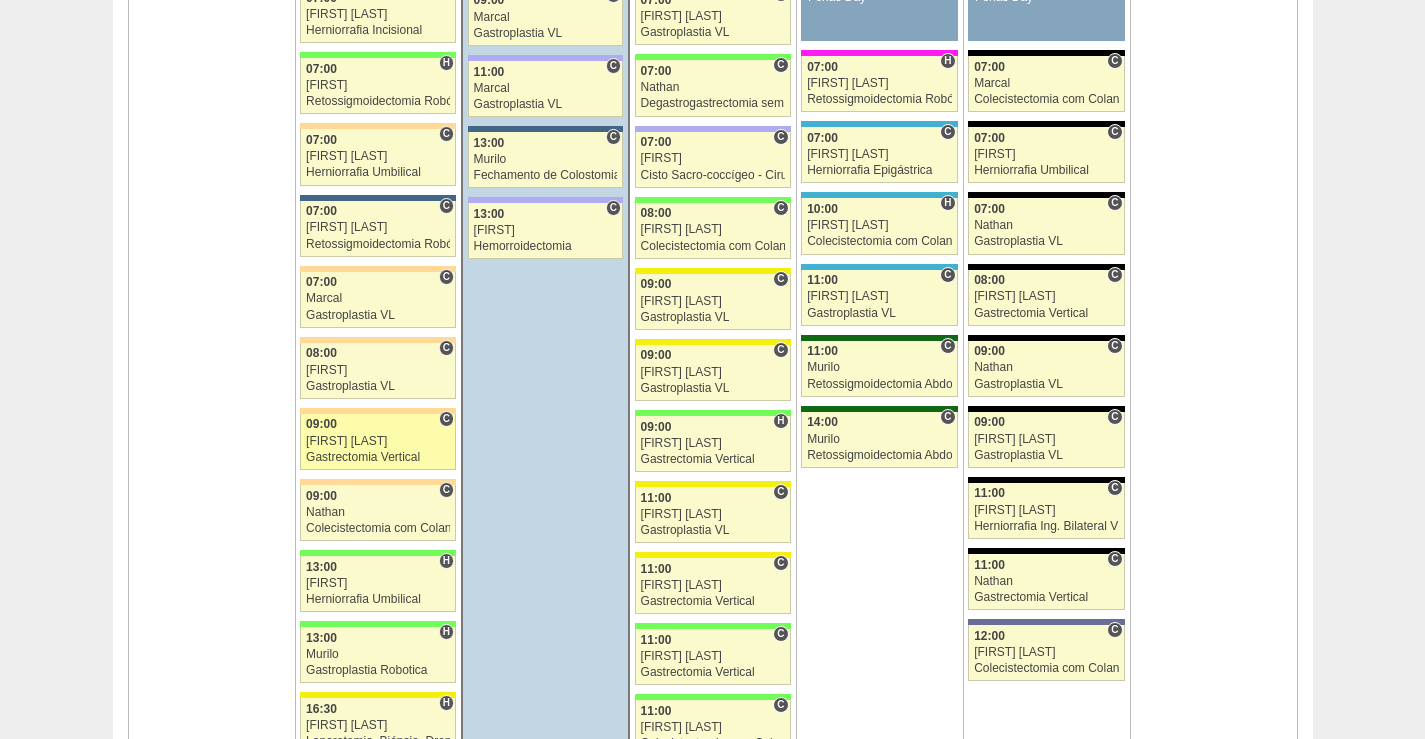 click on "09:00" at bounding box center [378, 424] 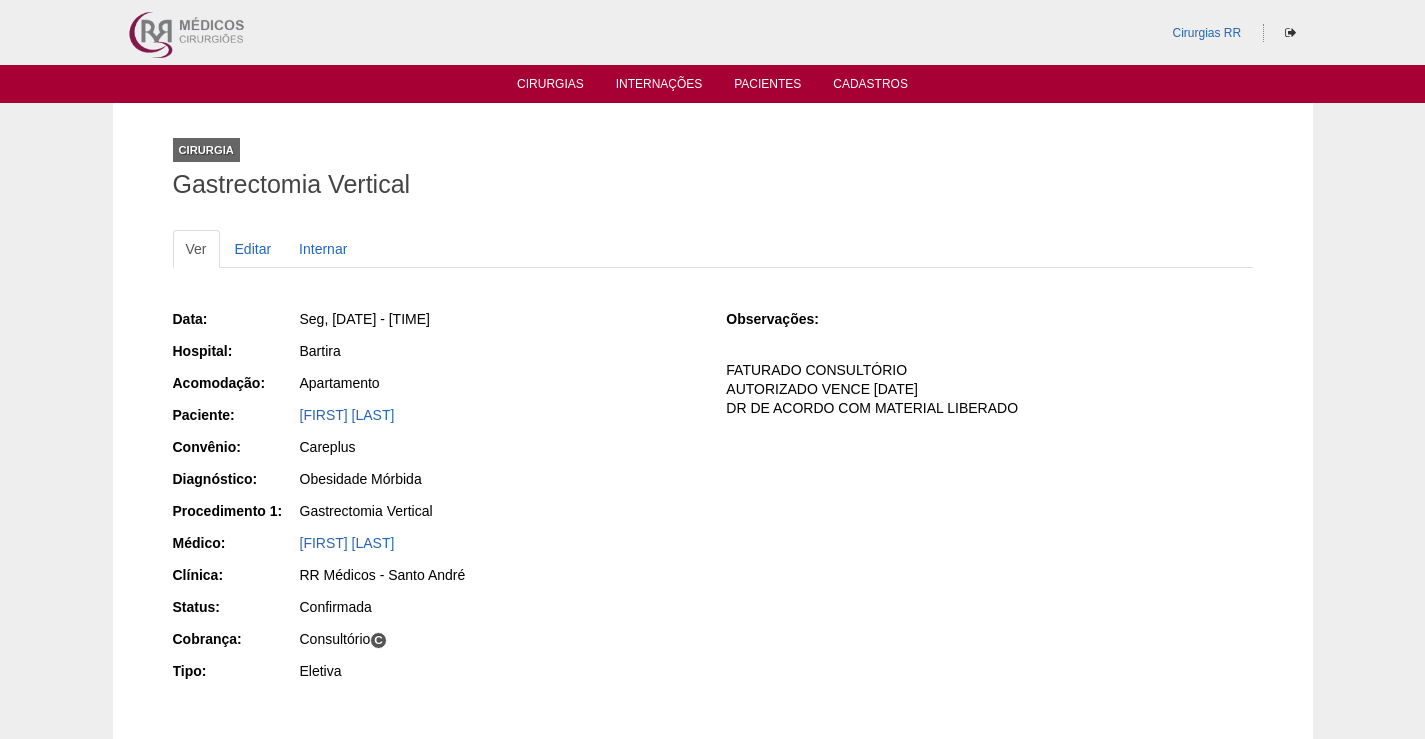 scroll, scrollTop: 0, scrollLeft: 0, axis: both 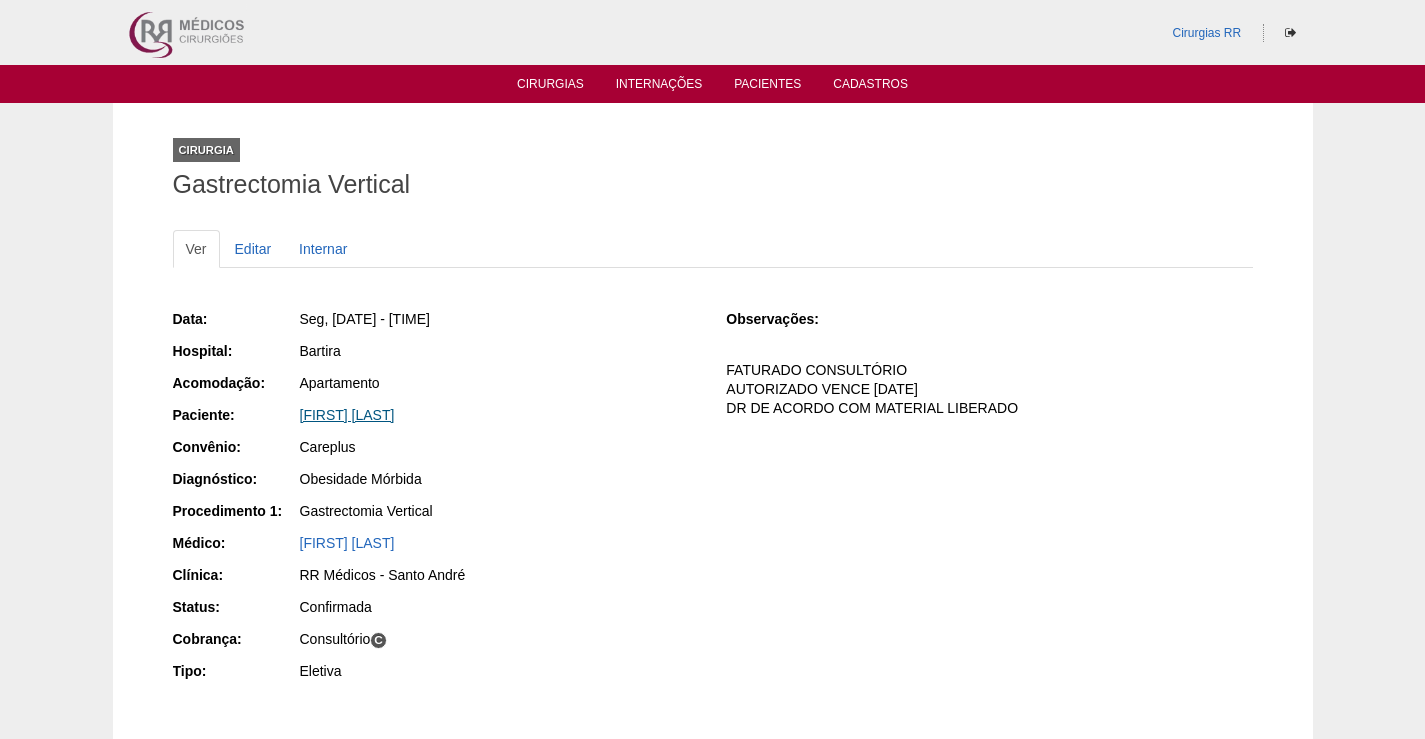 click on "[FIRST] [LAST]" at bounding box center [347, 415] 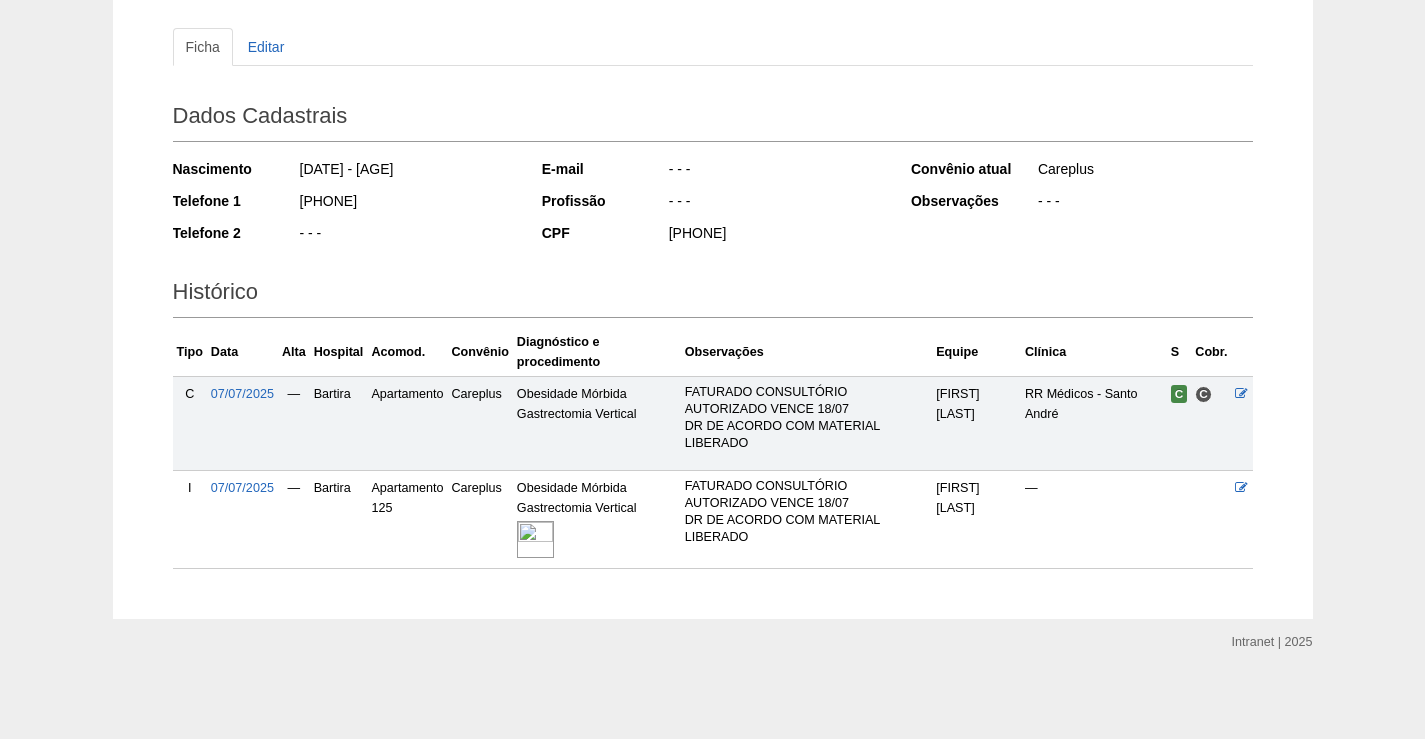 scroll, scrollTop: 203, scrollLeft: 0, axis: vertical 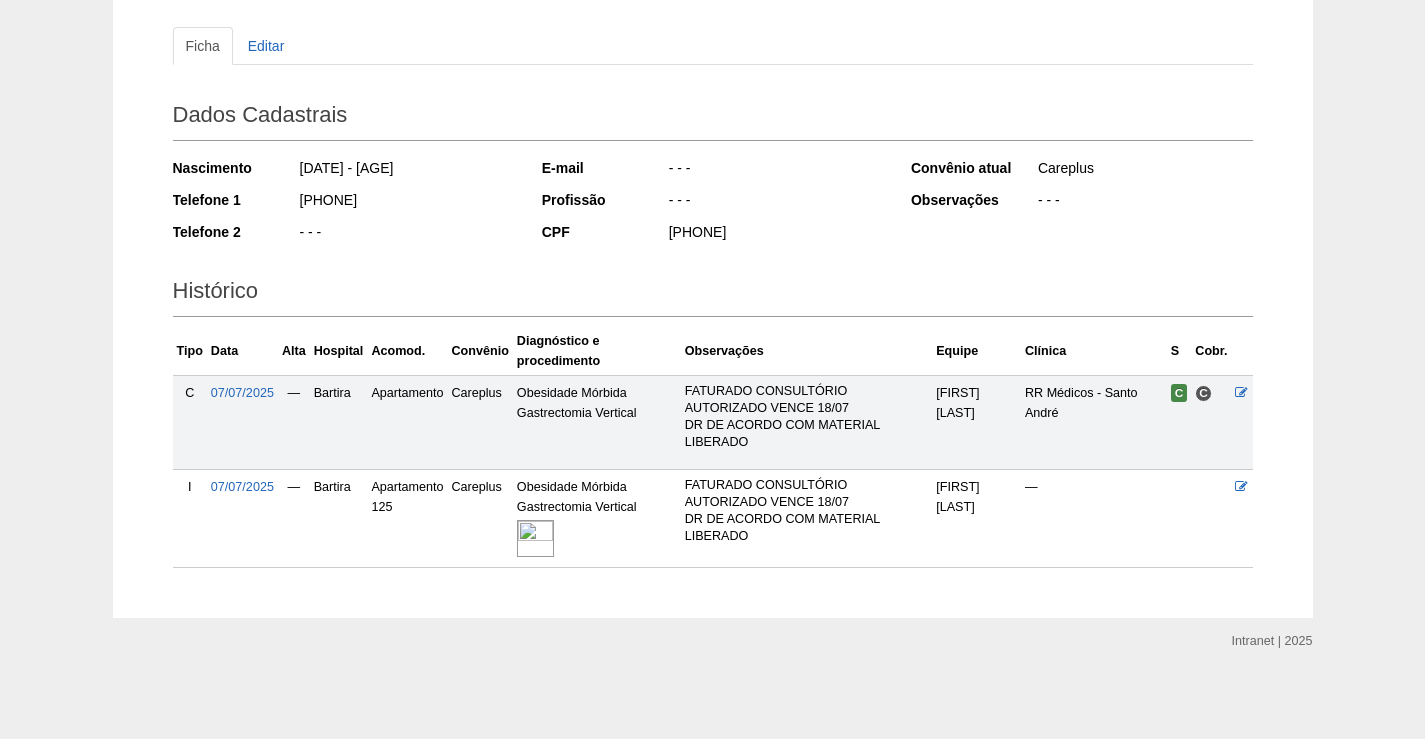 click at bounding box center (535, 538) 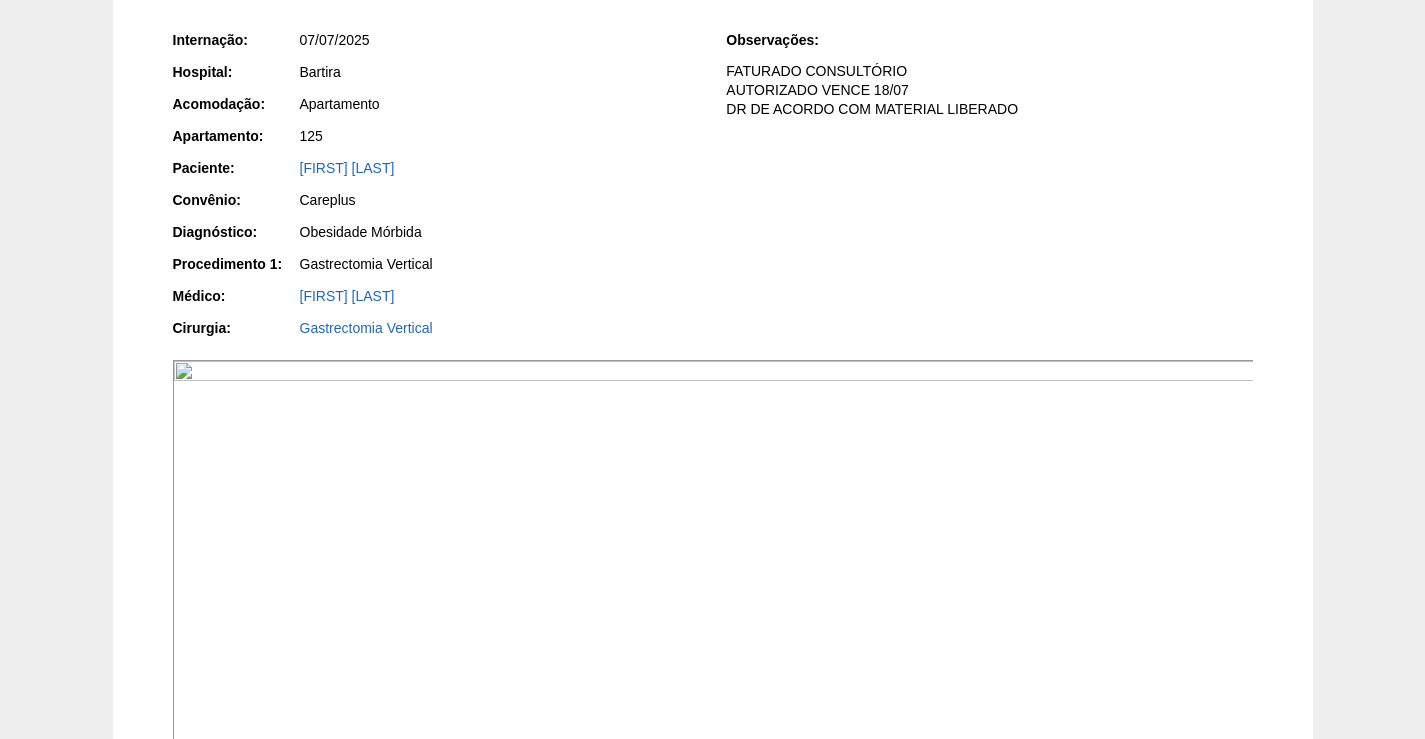 scroll, scrollTop: 500, scrollLeft: 0, axis: vertical 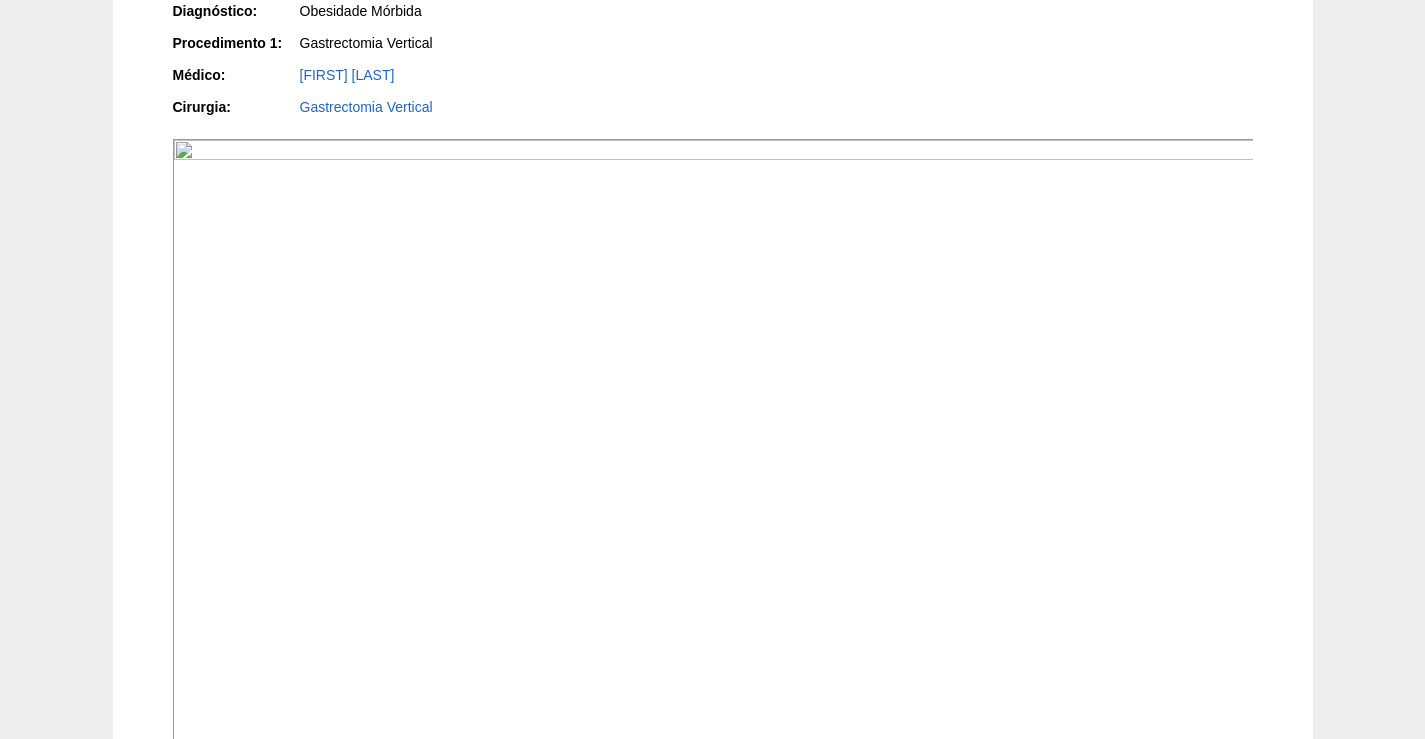 click at bounding box center [714, 545] 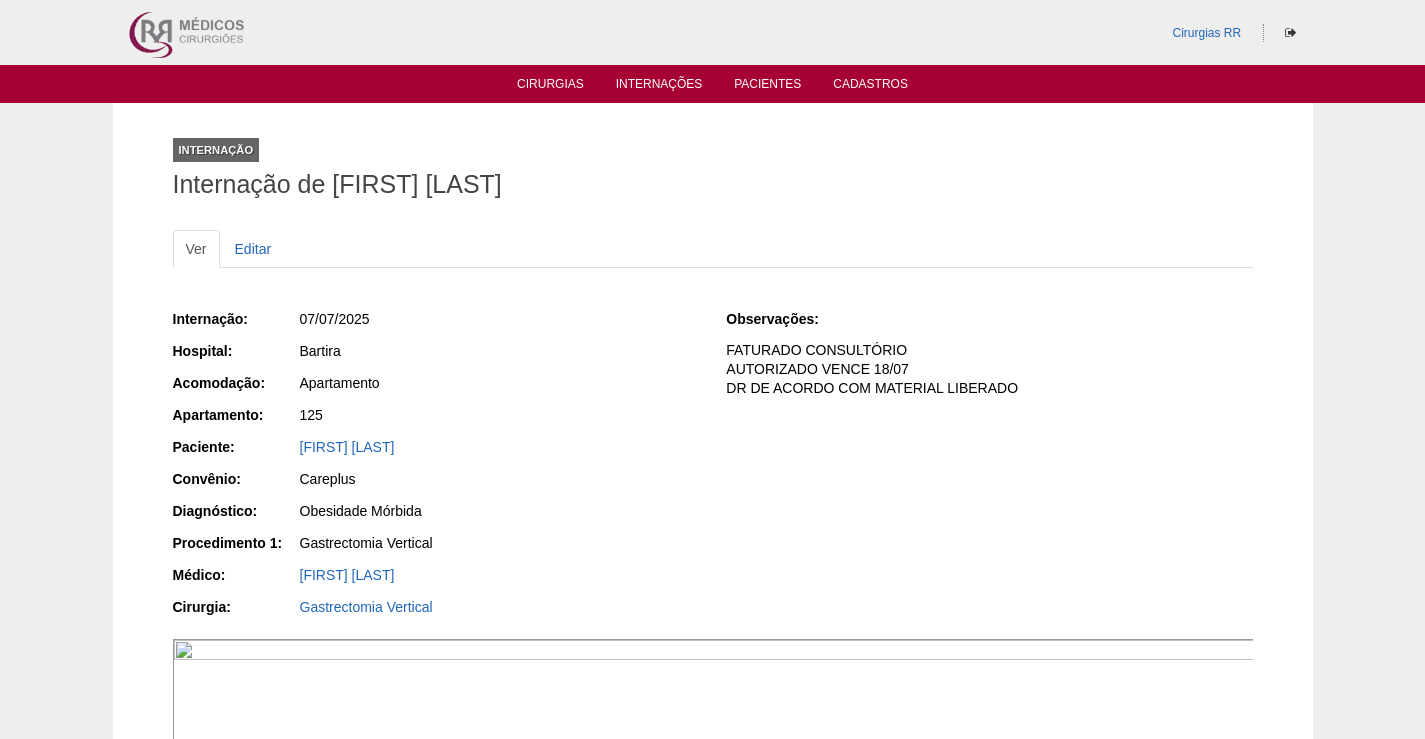 scroll, scrollTop: 500, scrollLeft: 0, axis: vertical 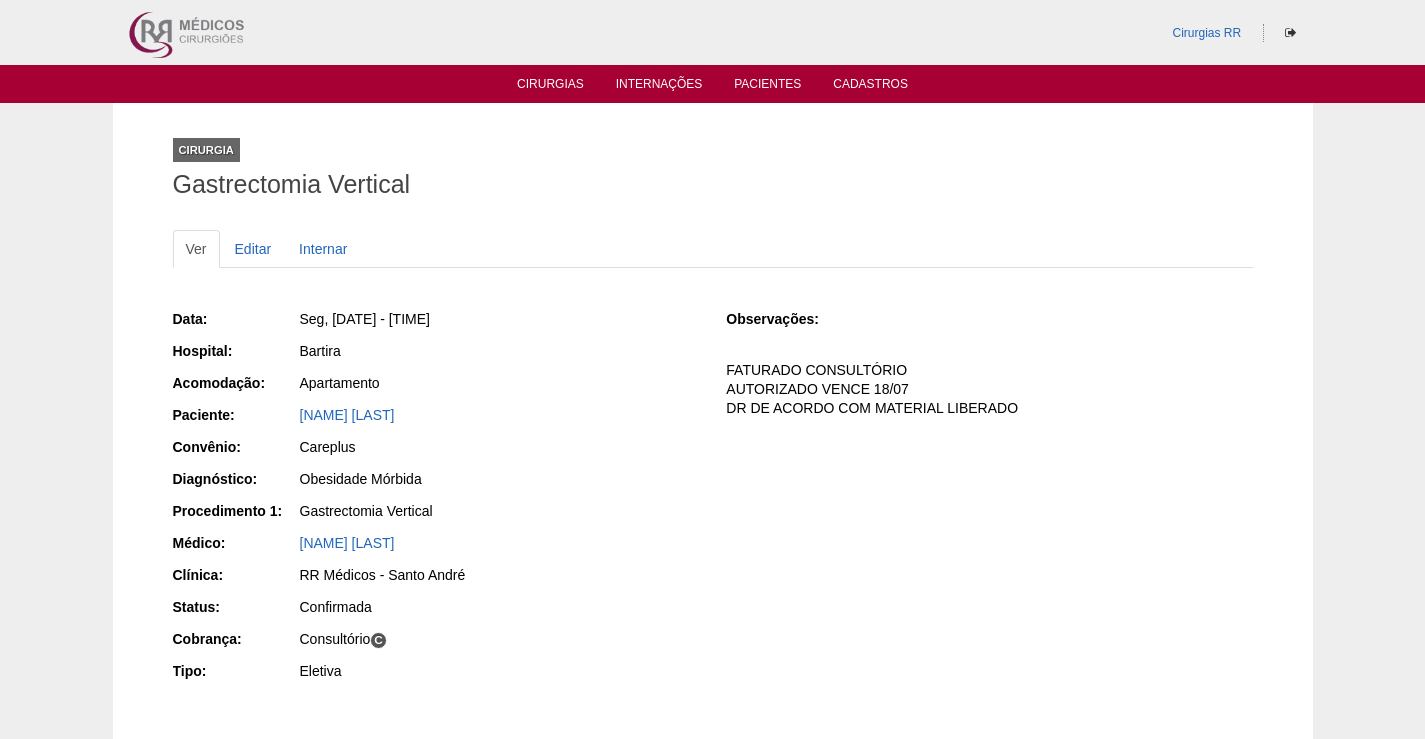 drag, startPoint x: 457, startPoint y: 418, endPoint x: 290, endPoint y: 406, distance: 167.43059 